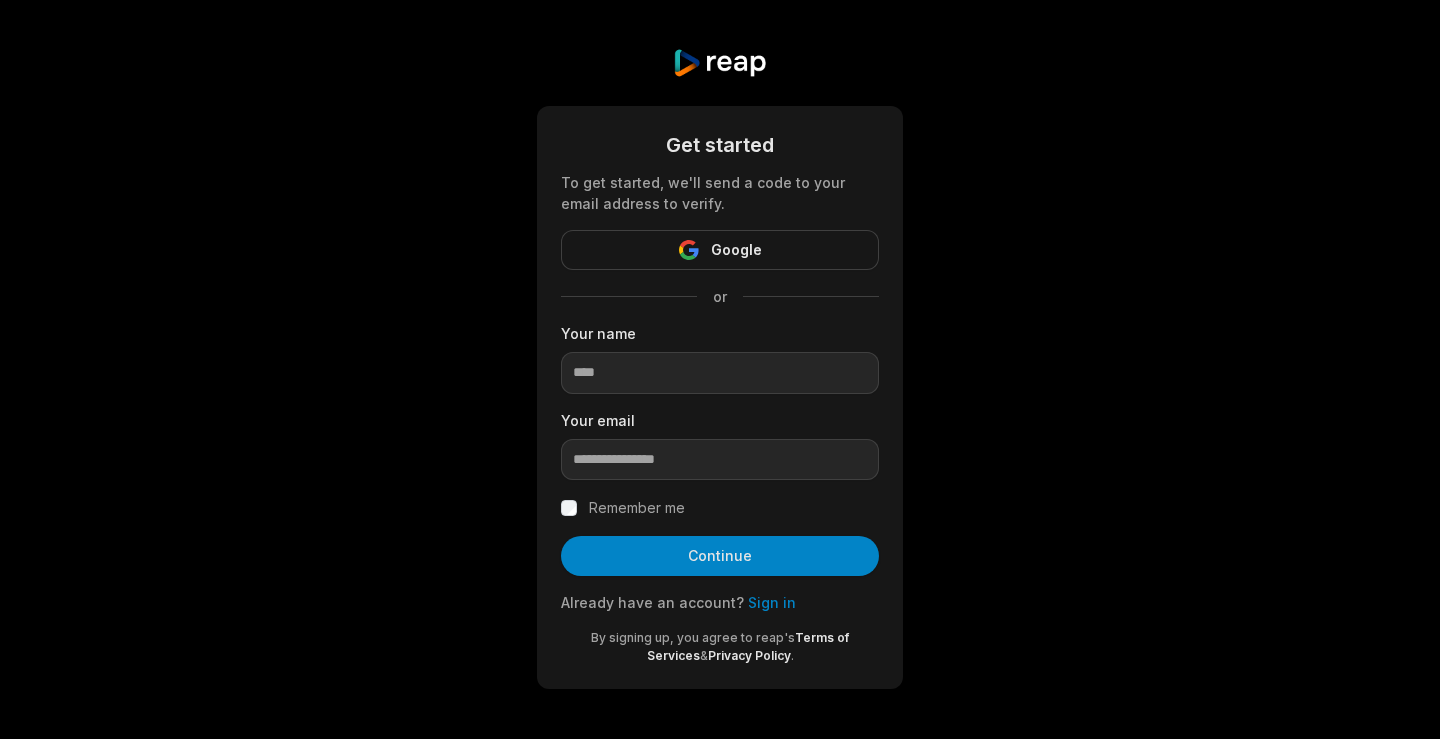 scroll, scrollTop: 0, scrollLeft: 0, axis: both 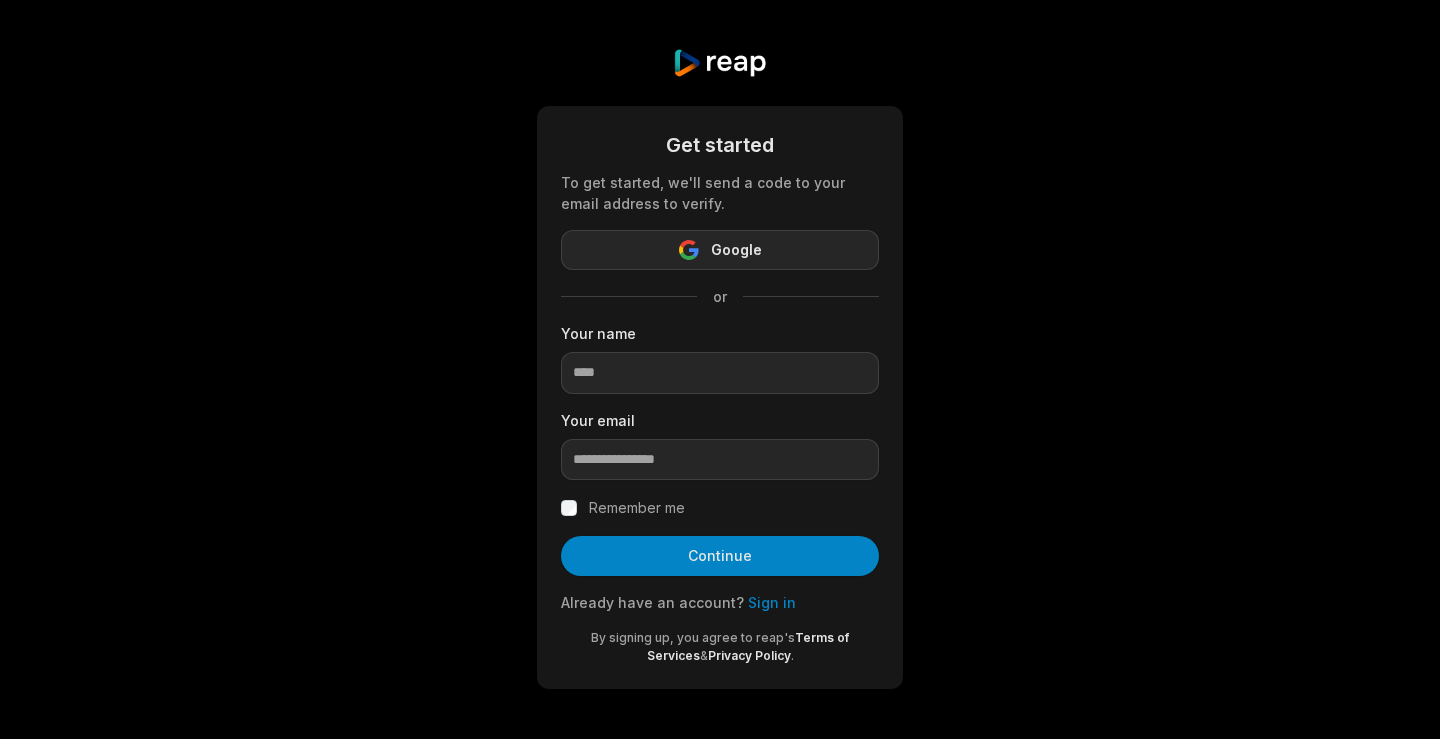 click on "Google" at bounding box center [736, 250] 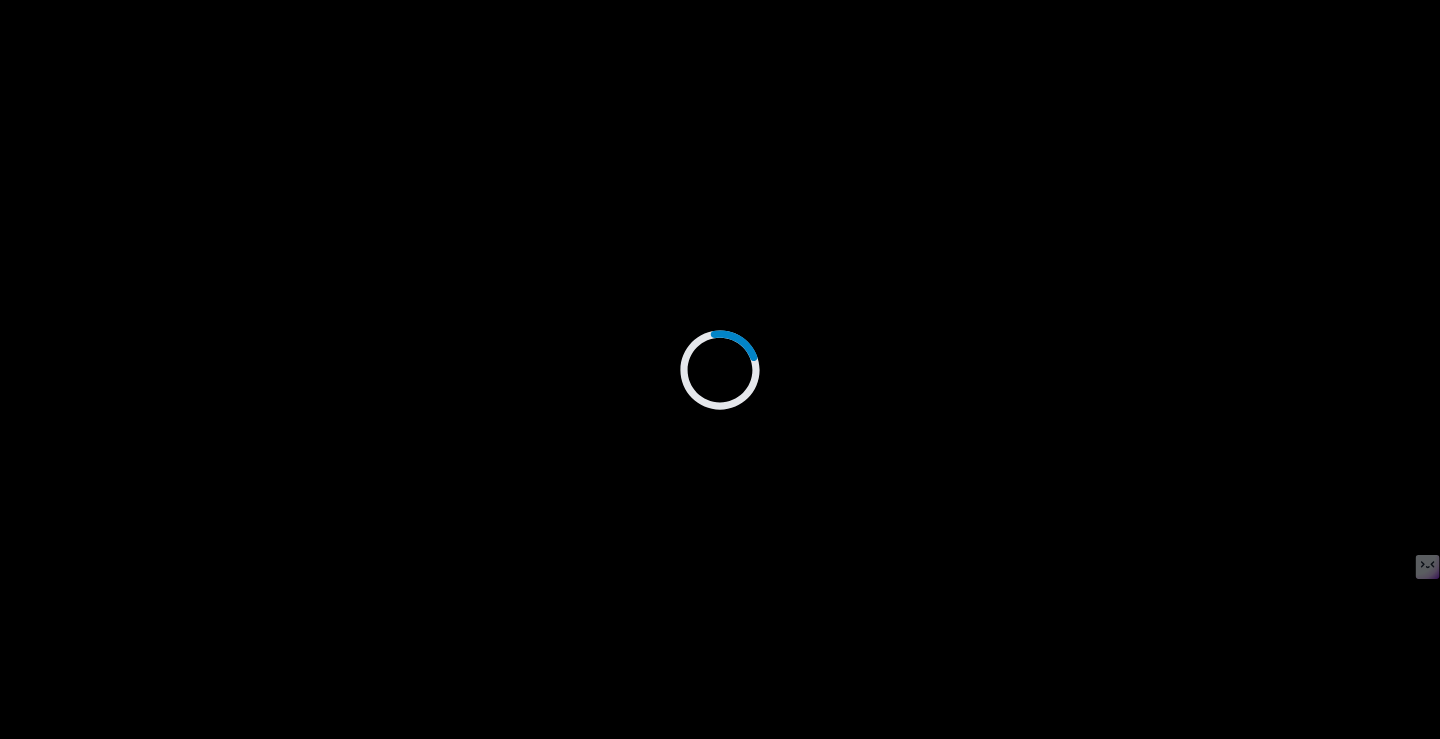 scroll, scrollTop: 0, scrollLeft: 0, axis: both 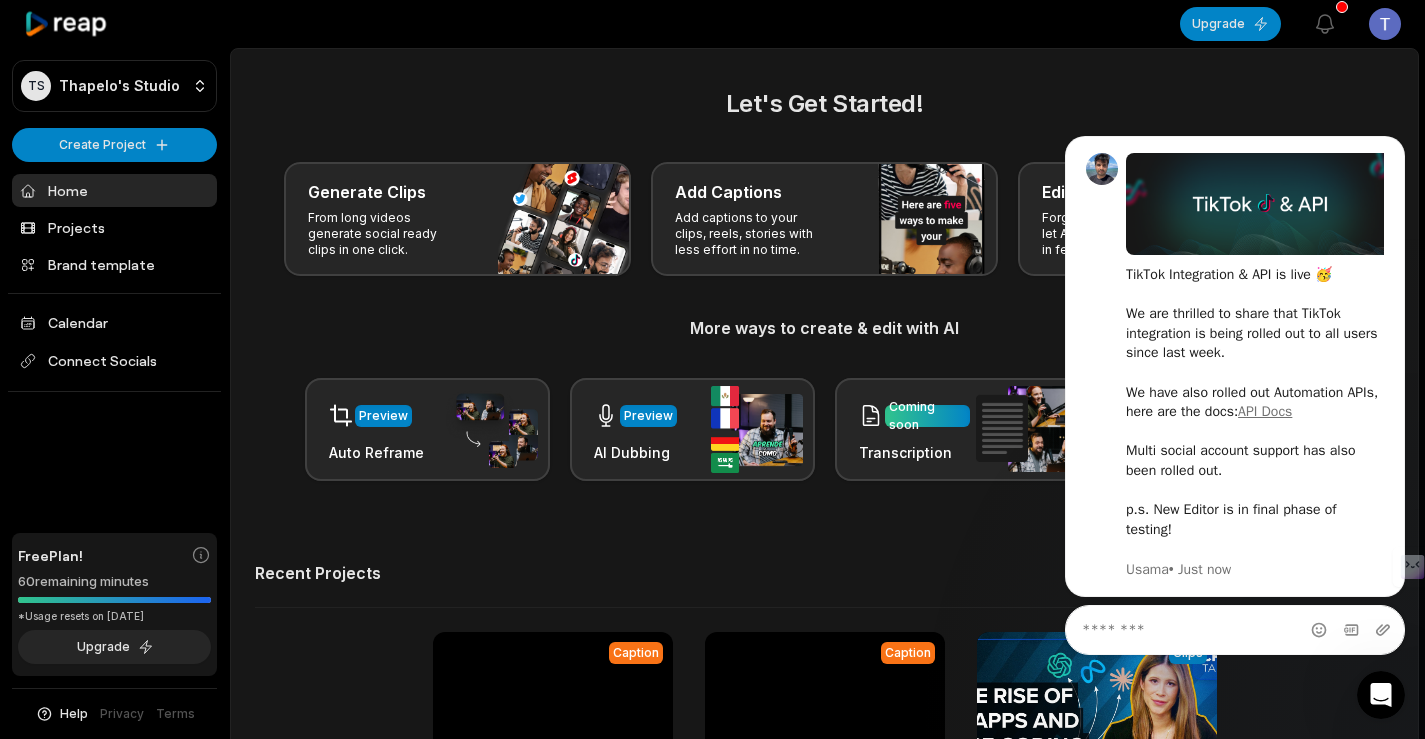 click on "Let's Get Started!" at bounding box center [824, 104] 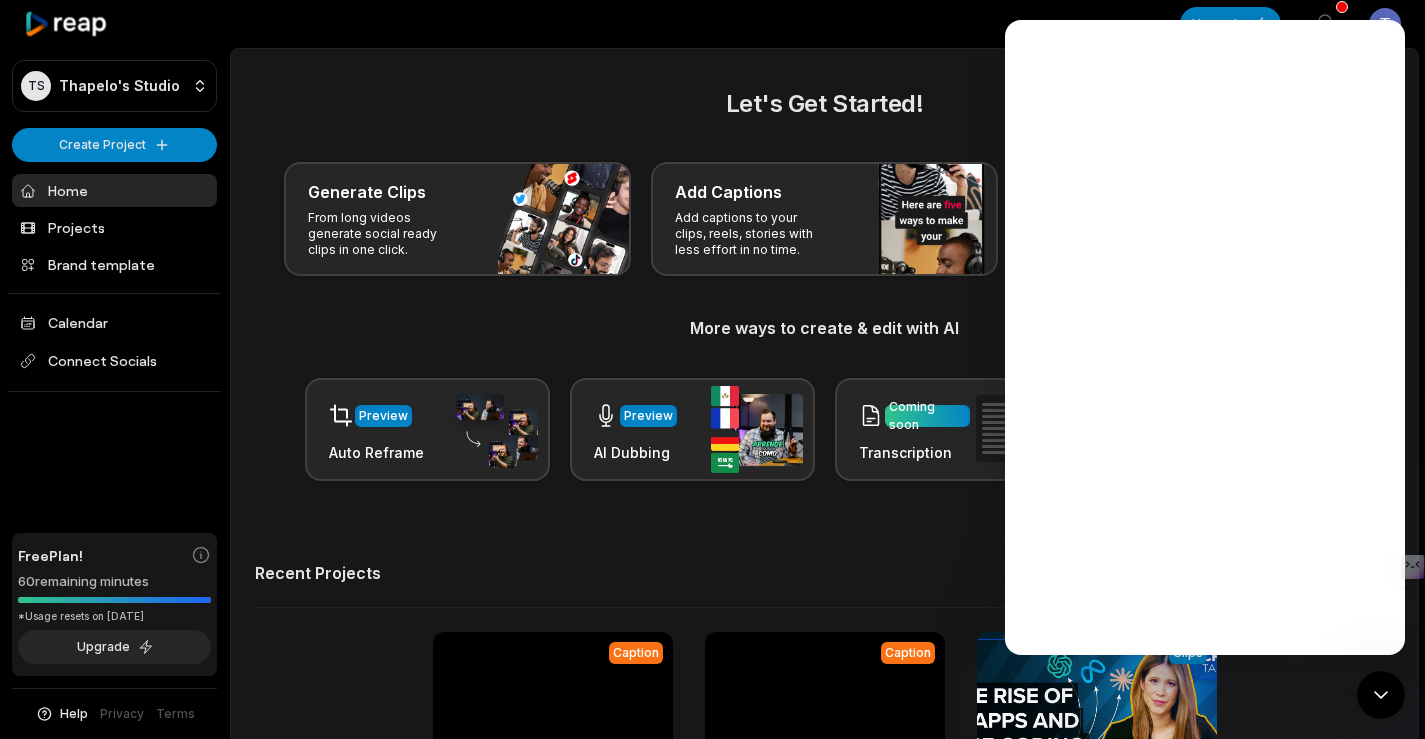 scroll, scrollTop: 0, scrollLeft: 0, axis: both 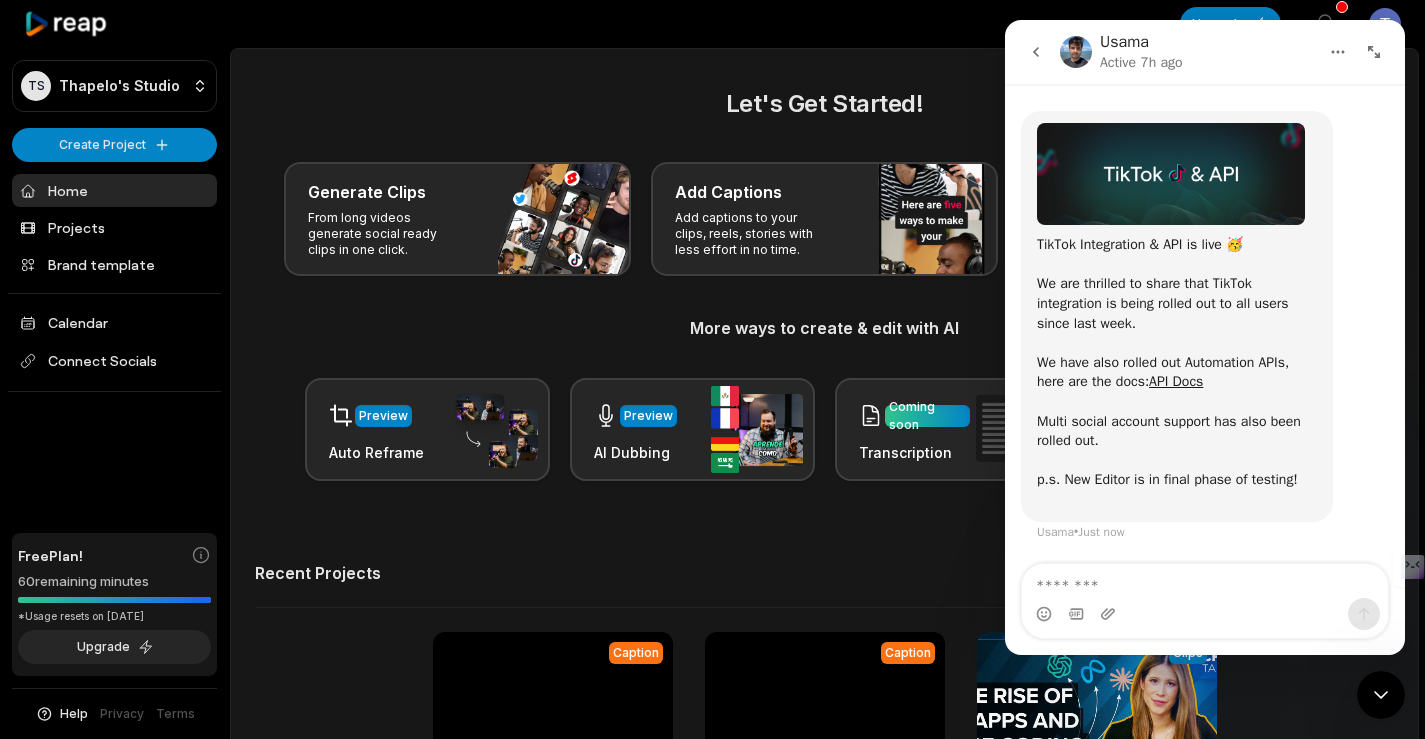 click 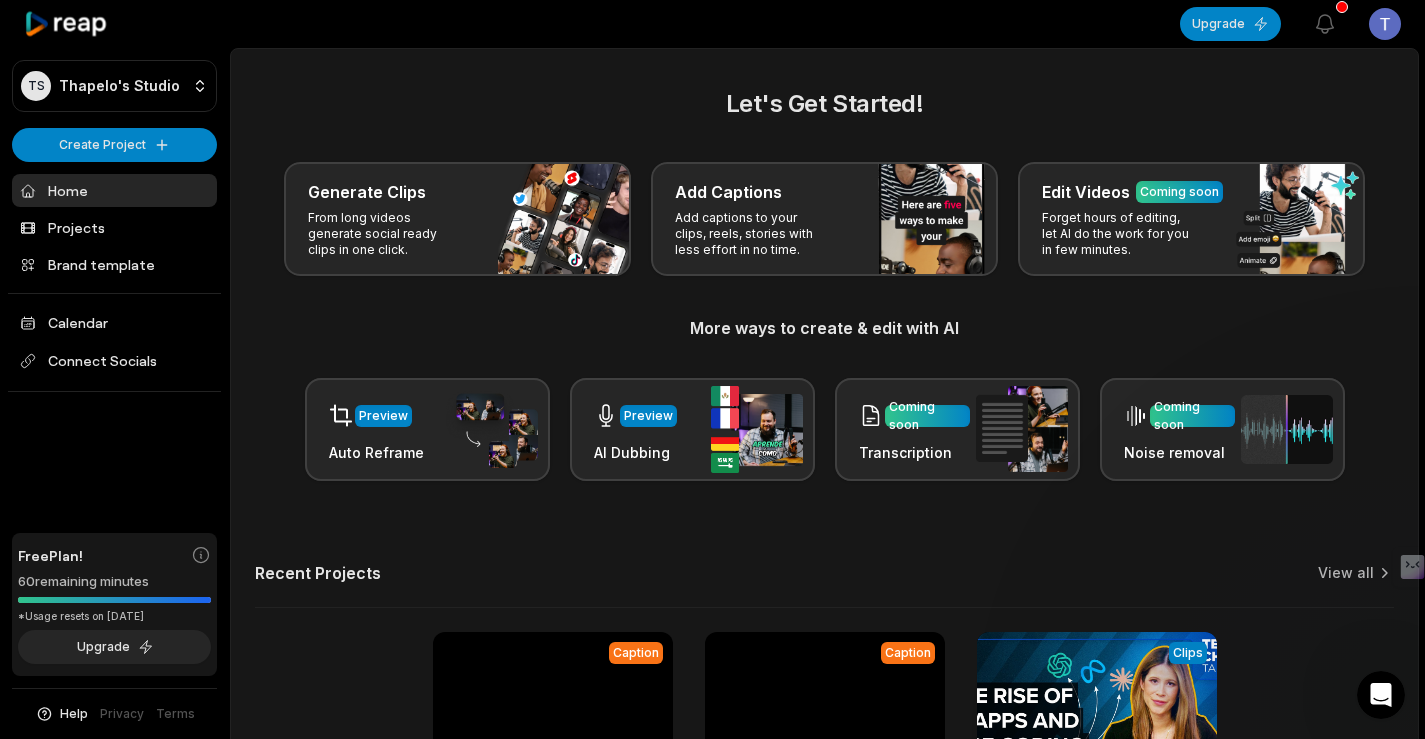 scroll, scrollTop: 0, scrollLeft: 0, axis: both 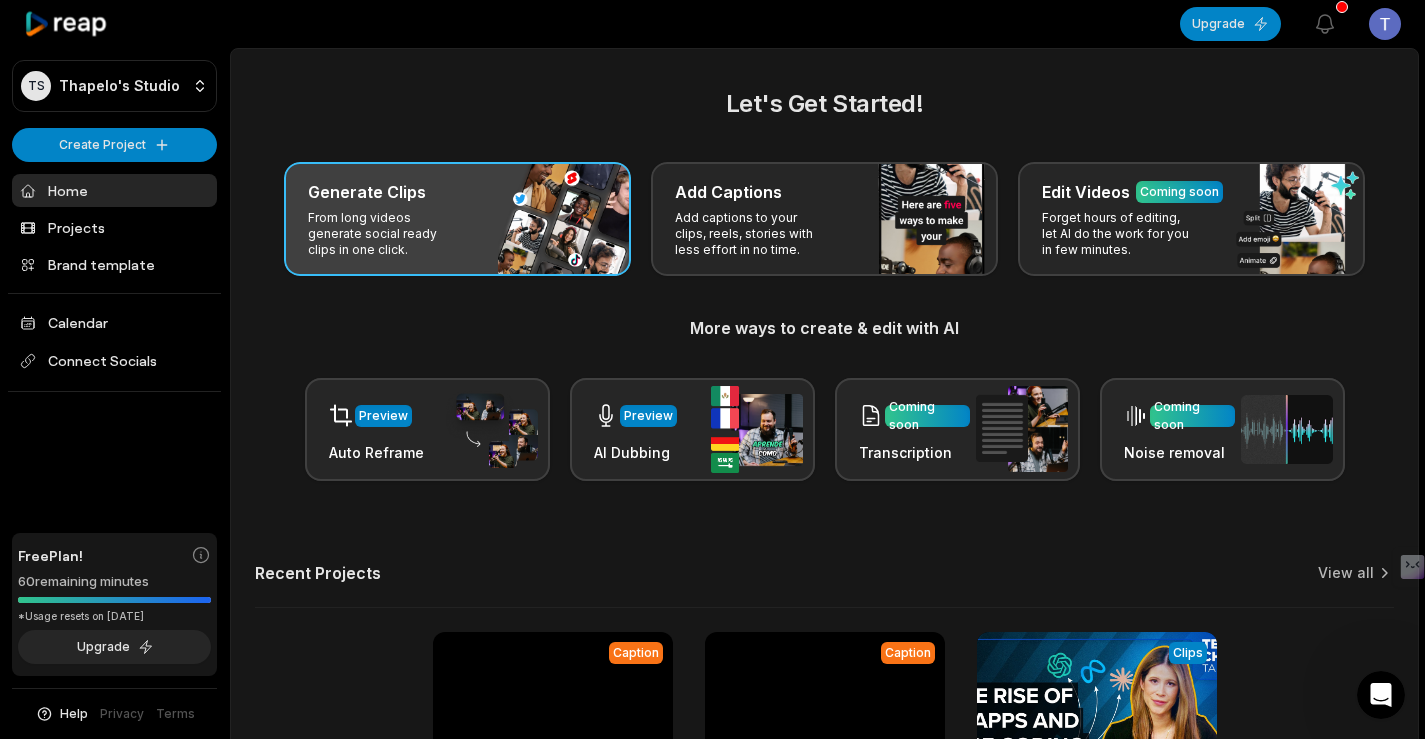 click on "From long videos generate social ready clips in one click." at bounding box center [385, 234] 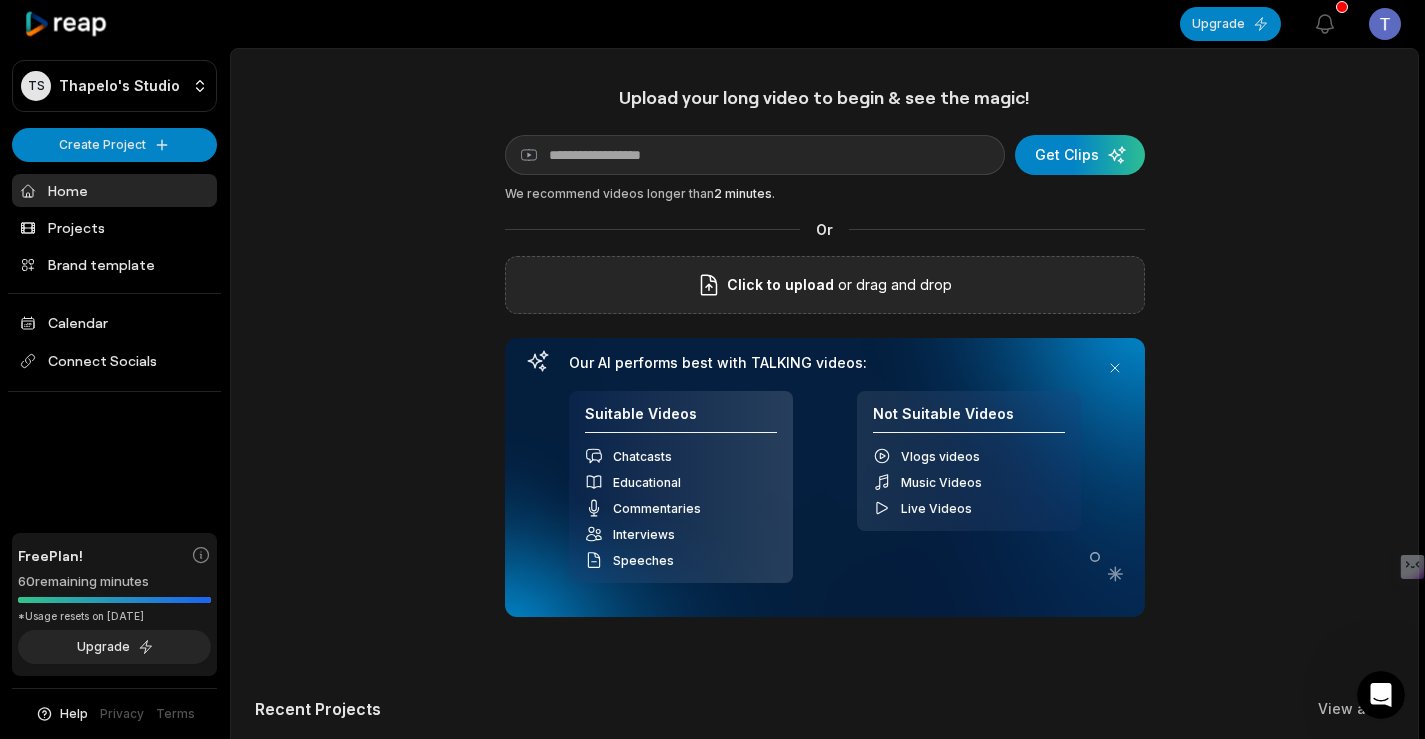 click on "or drag and drop" at bounding box center (893, 285) 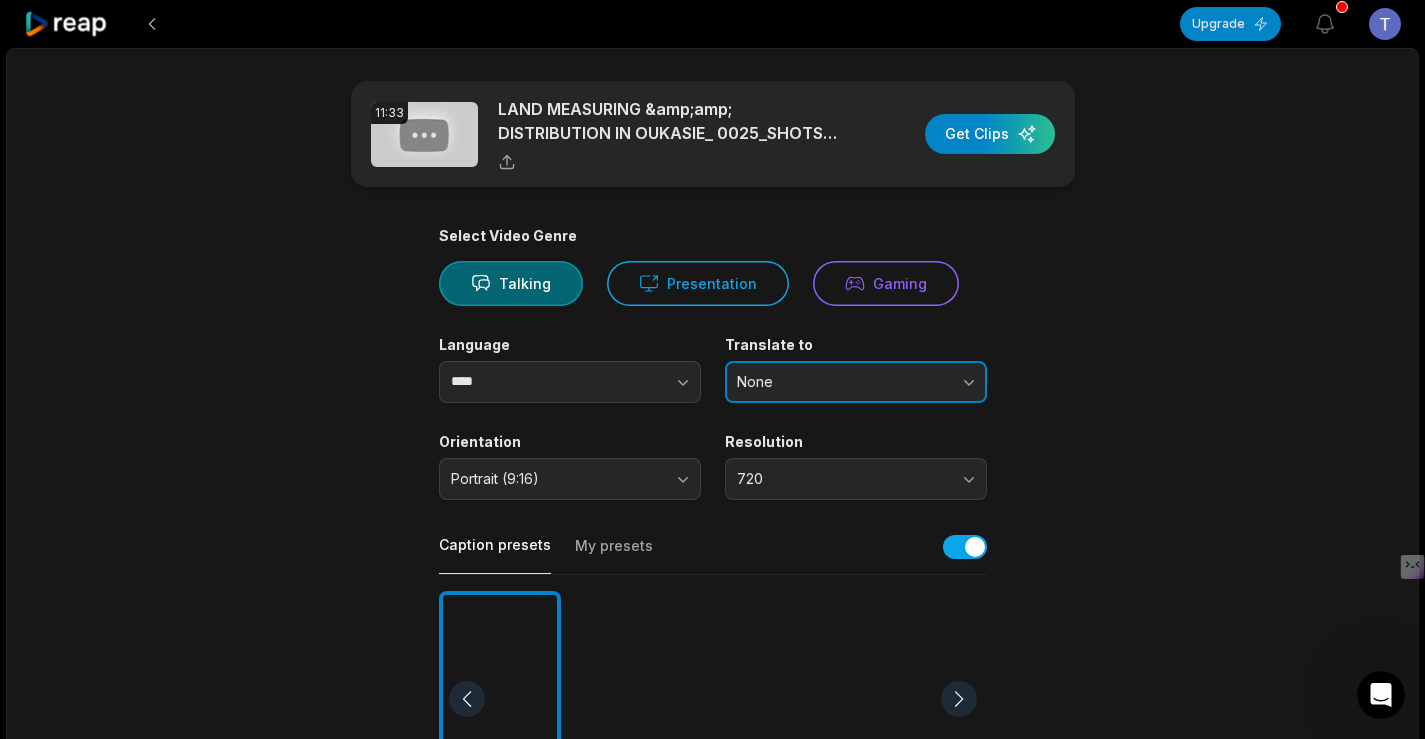 click on "None" at bounding box center (842, 382) 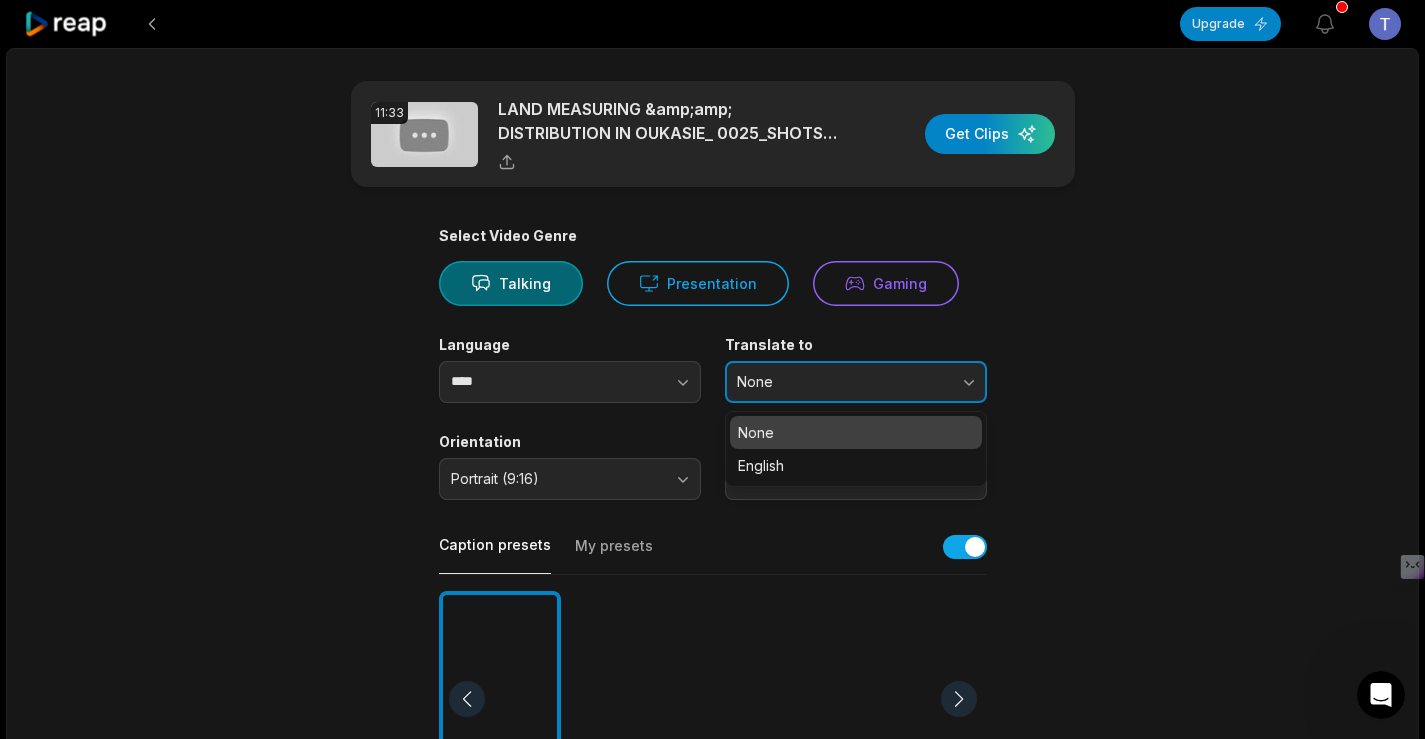 click on "None" at bounding box center [842, 382] 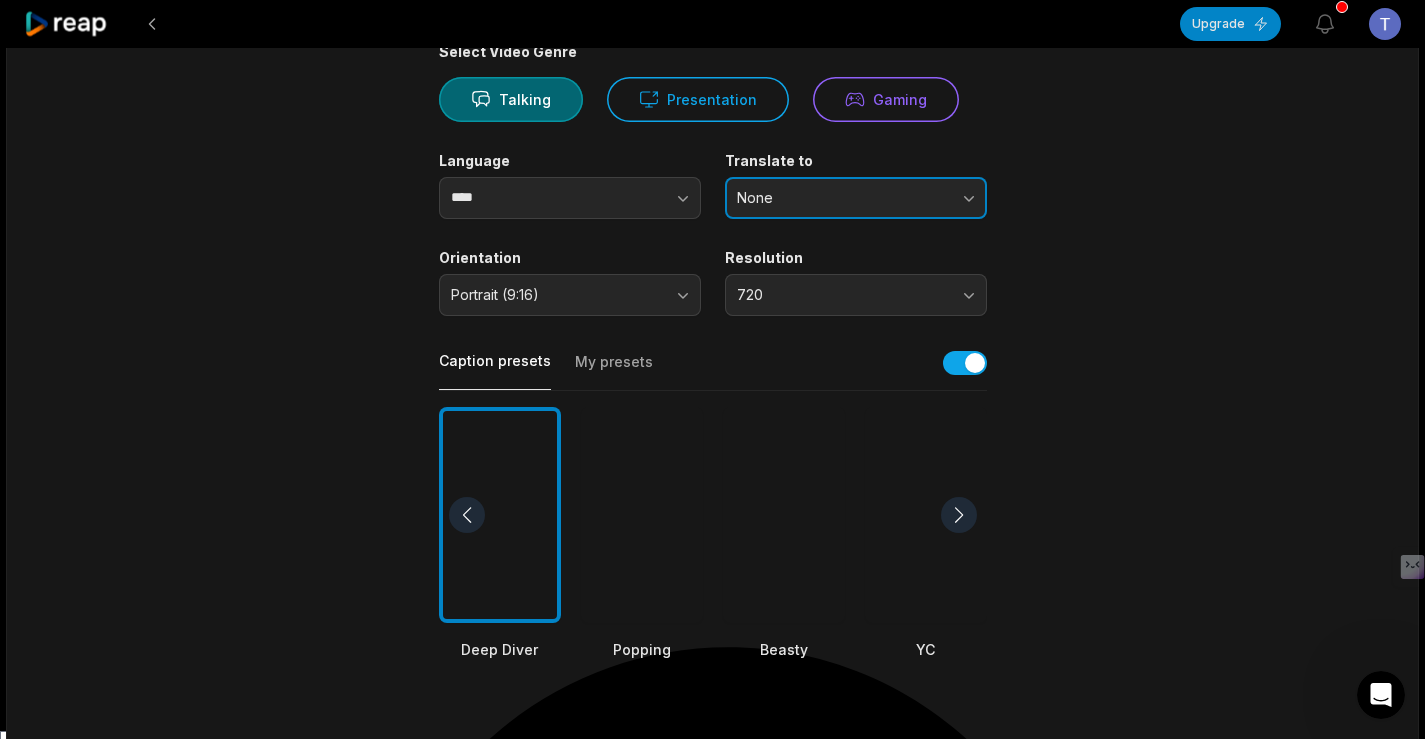 scroll, scrollTop: 200, scrollLeft: 0, axis: vertical 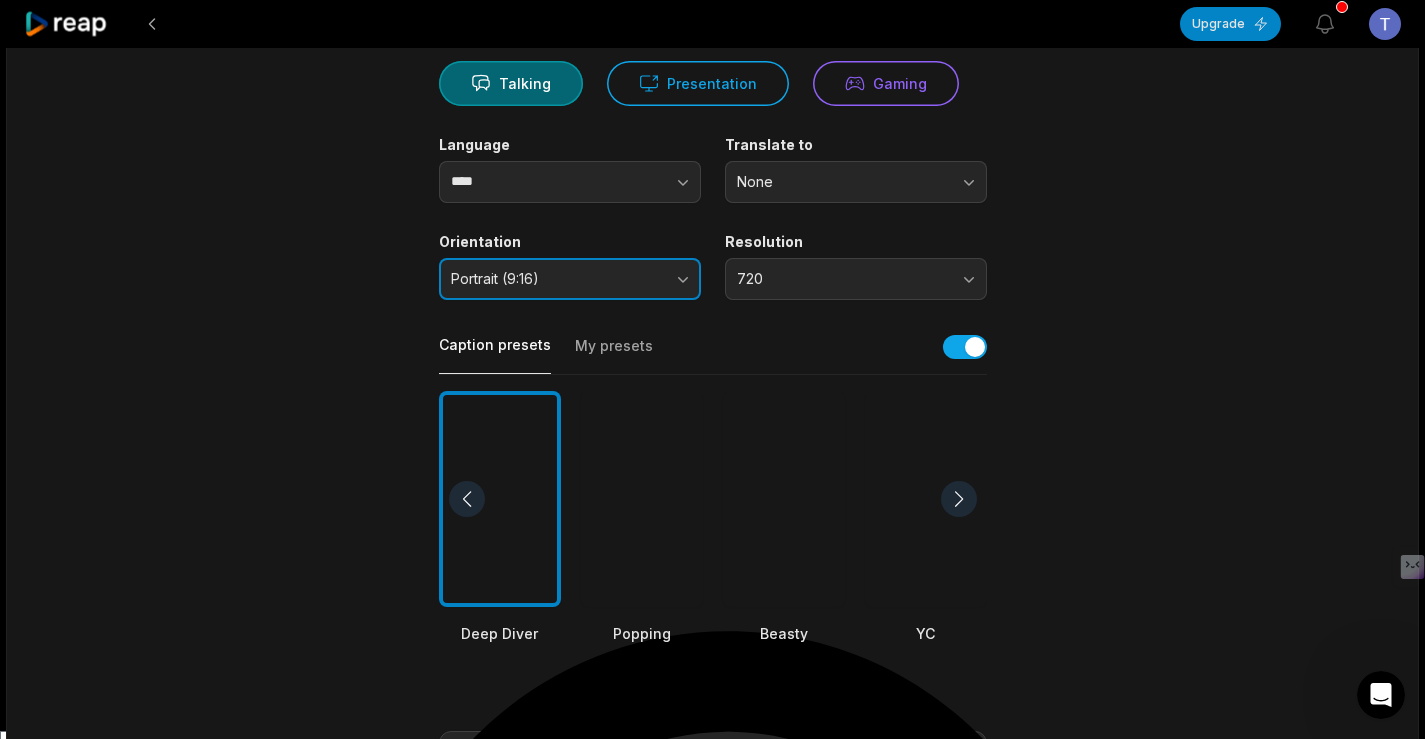 click on "Portrait (9:16)" at bounding box center (556, 279) 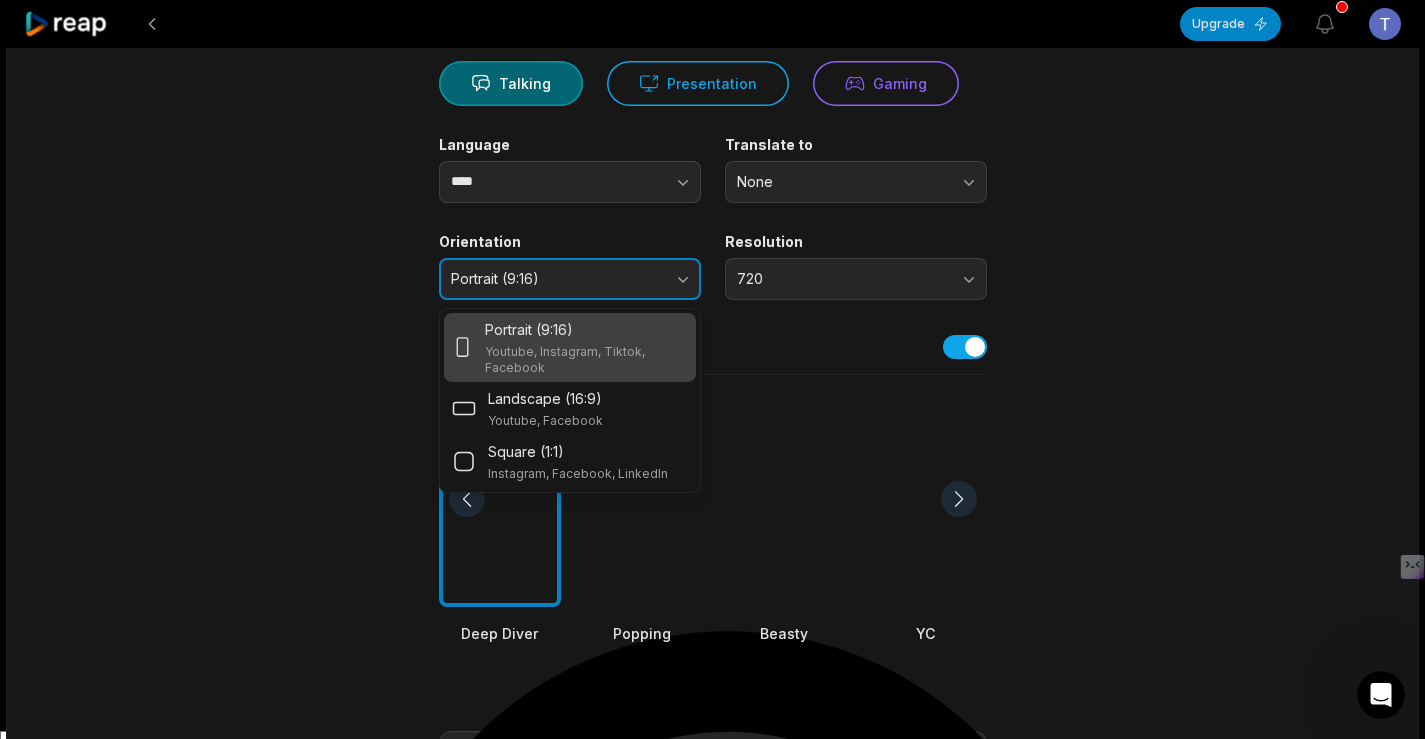 click on "Portrait (9:16)" at bounding box center (556, 279) 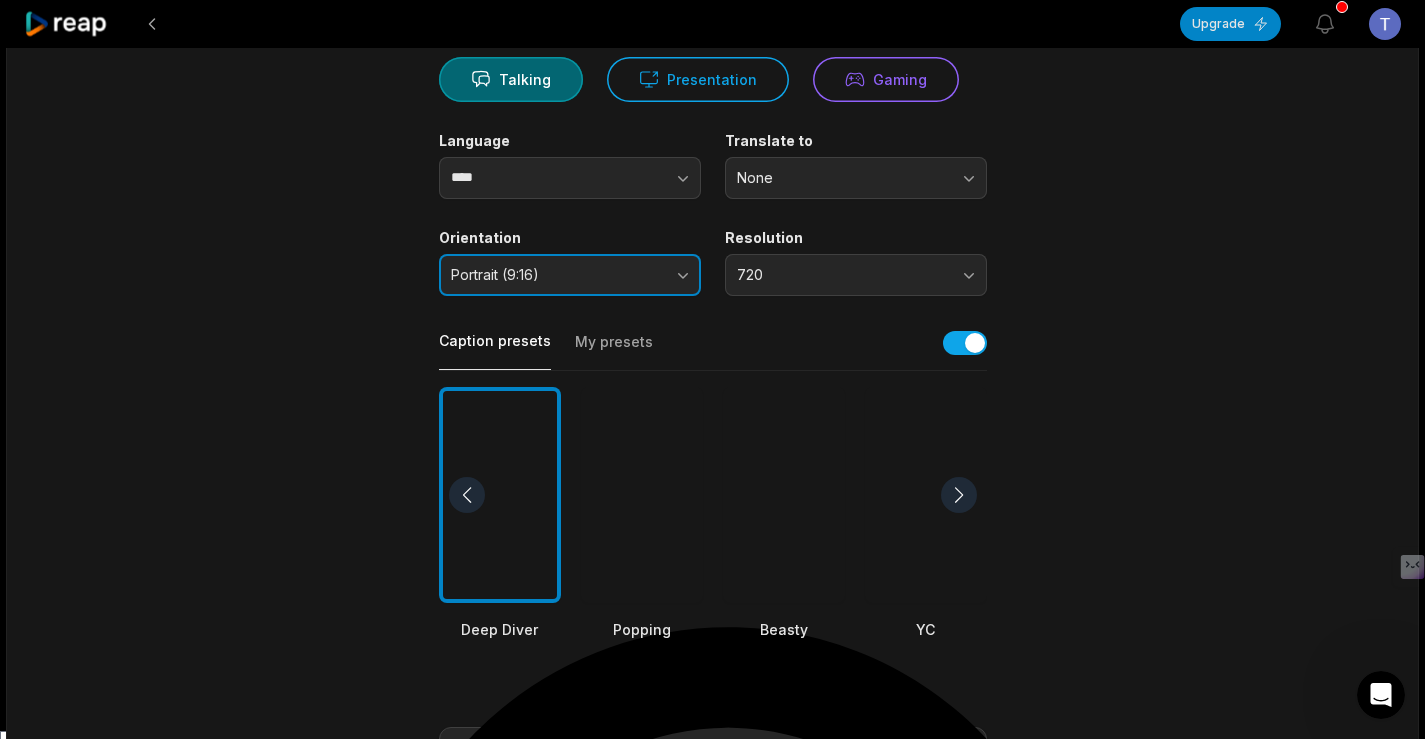 scroll, scrollTop: 0, scrollLeft: 0, axis: both 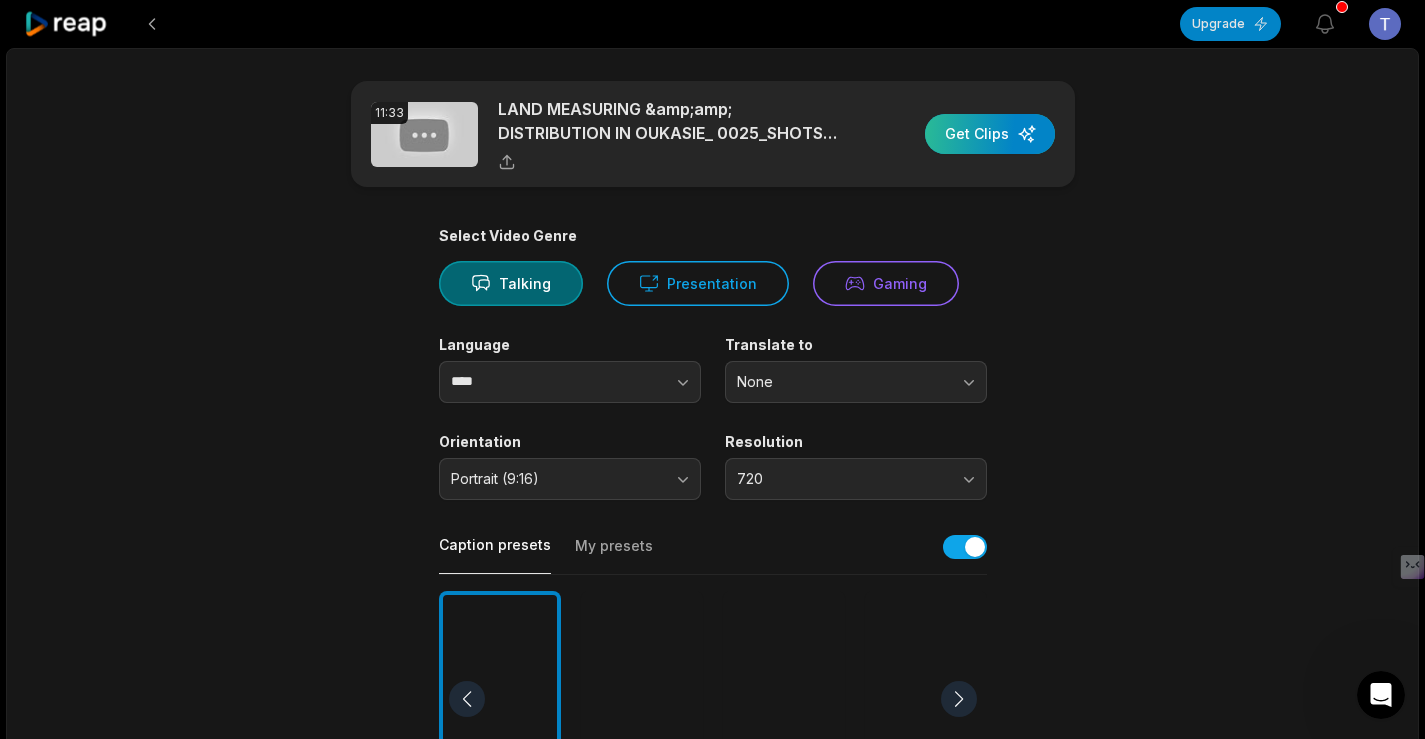 click at bounding box center [990, 134] 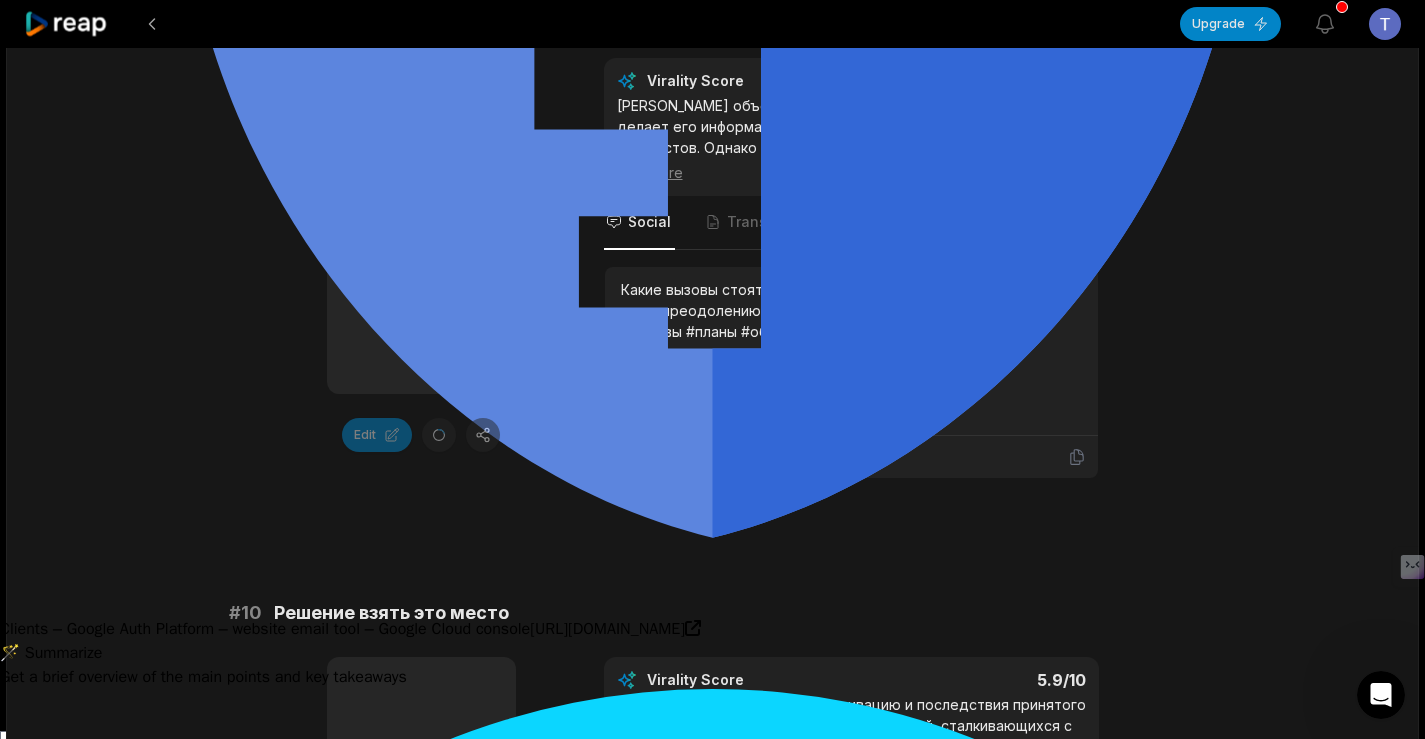 scroll, scrollTop: 5700, scrollLeft: 0, axis: vertical 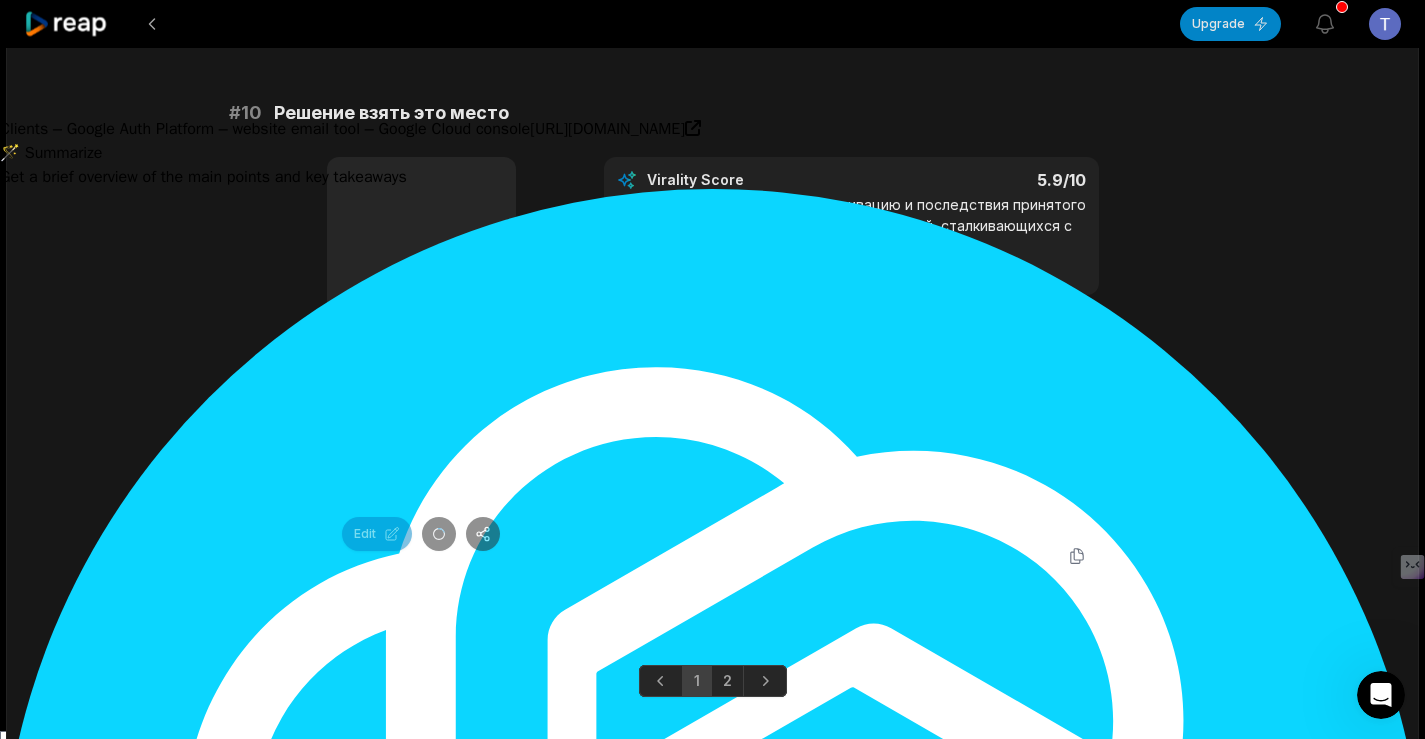 drag, startPoint x: 1434, startPoint y: 666, endPoint x: 34, endPoint y: 12, distance: 1545.2236 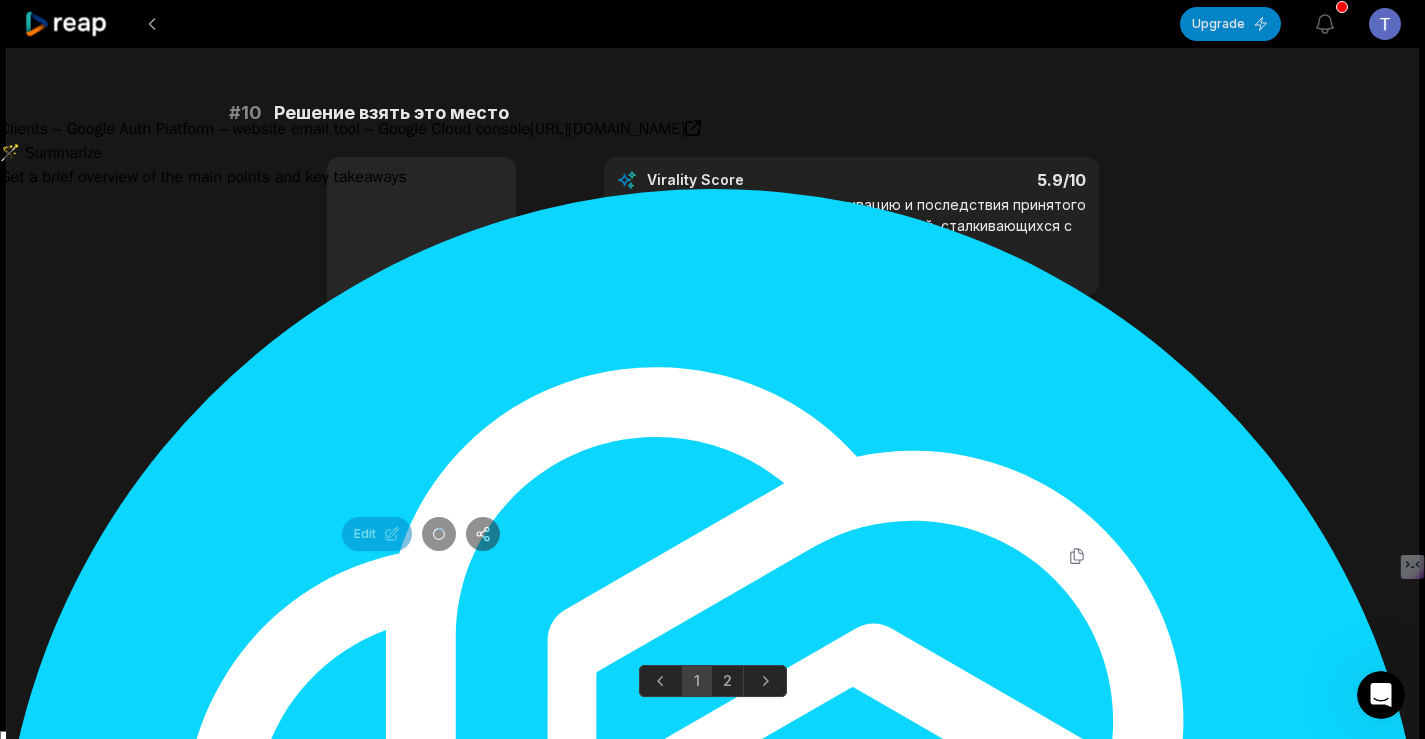 scroll, scrollTop: 5738, scrollLeft: 0, axis: vertical 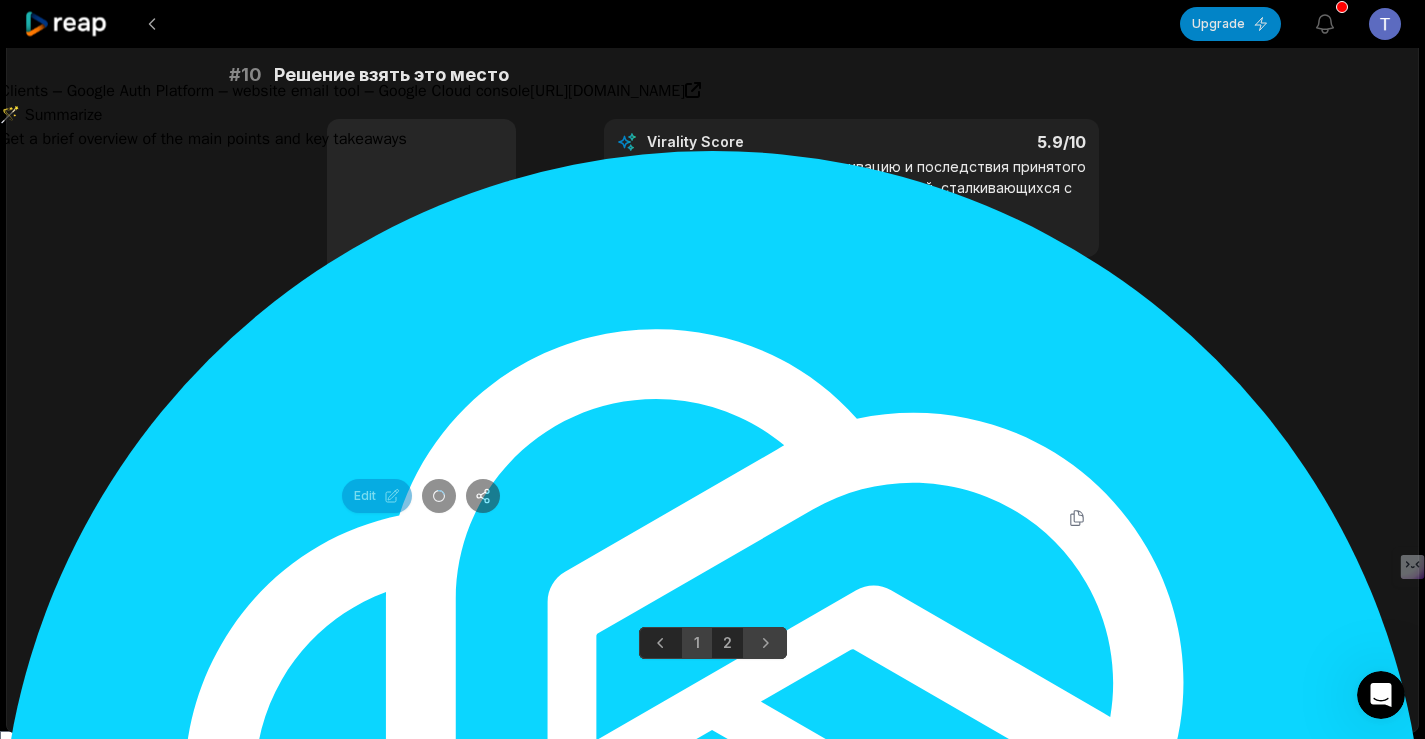 click 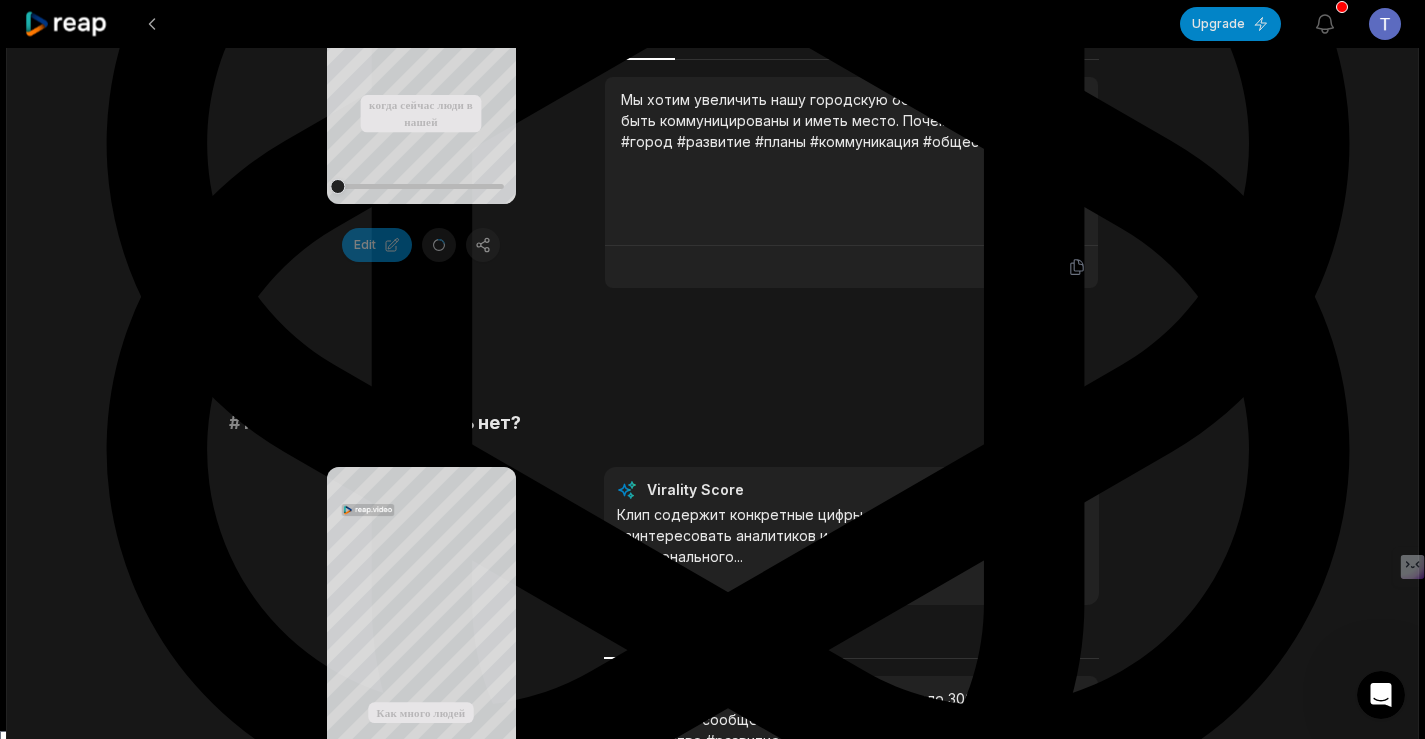 scroll, scrollTop: 1500, scrollLeft: 0, axis: vertical 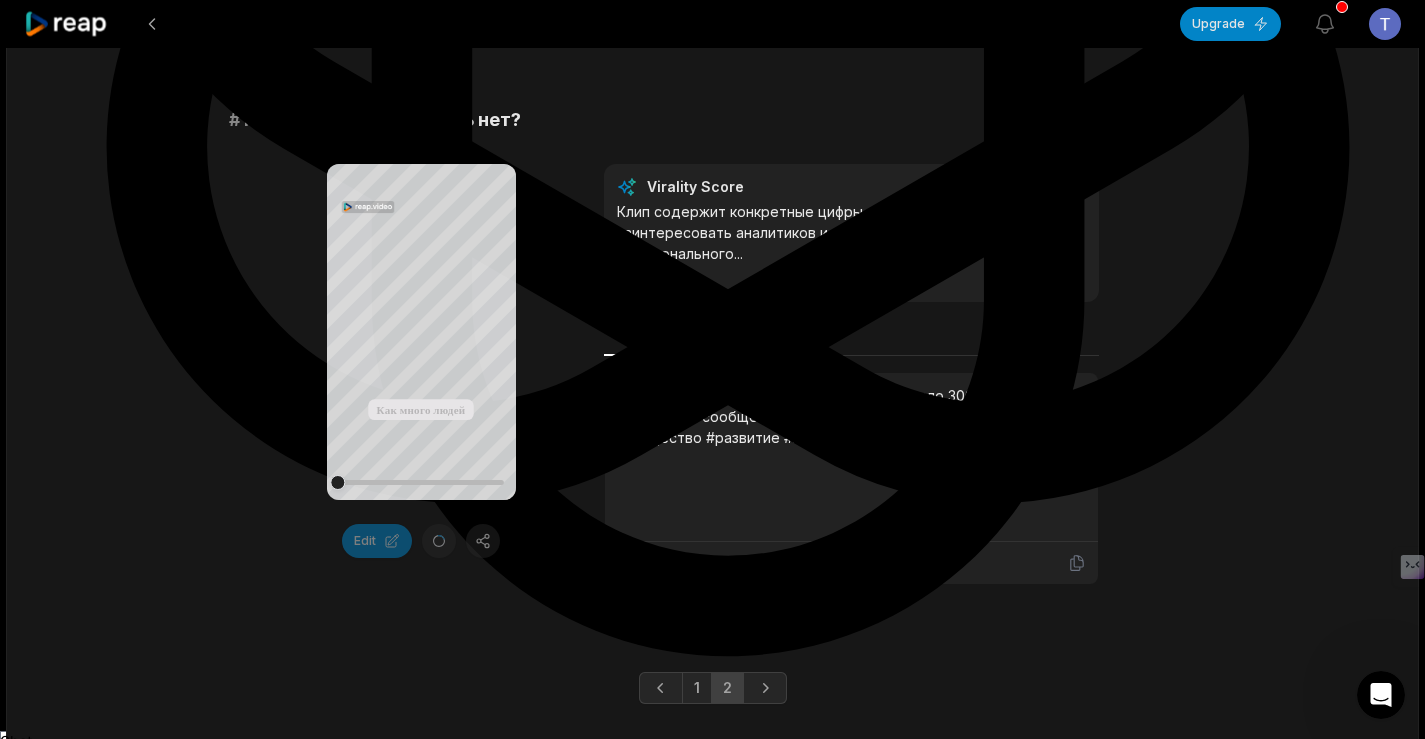 click 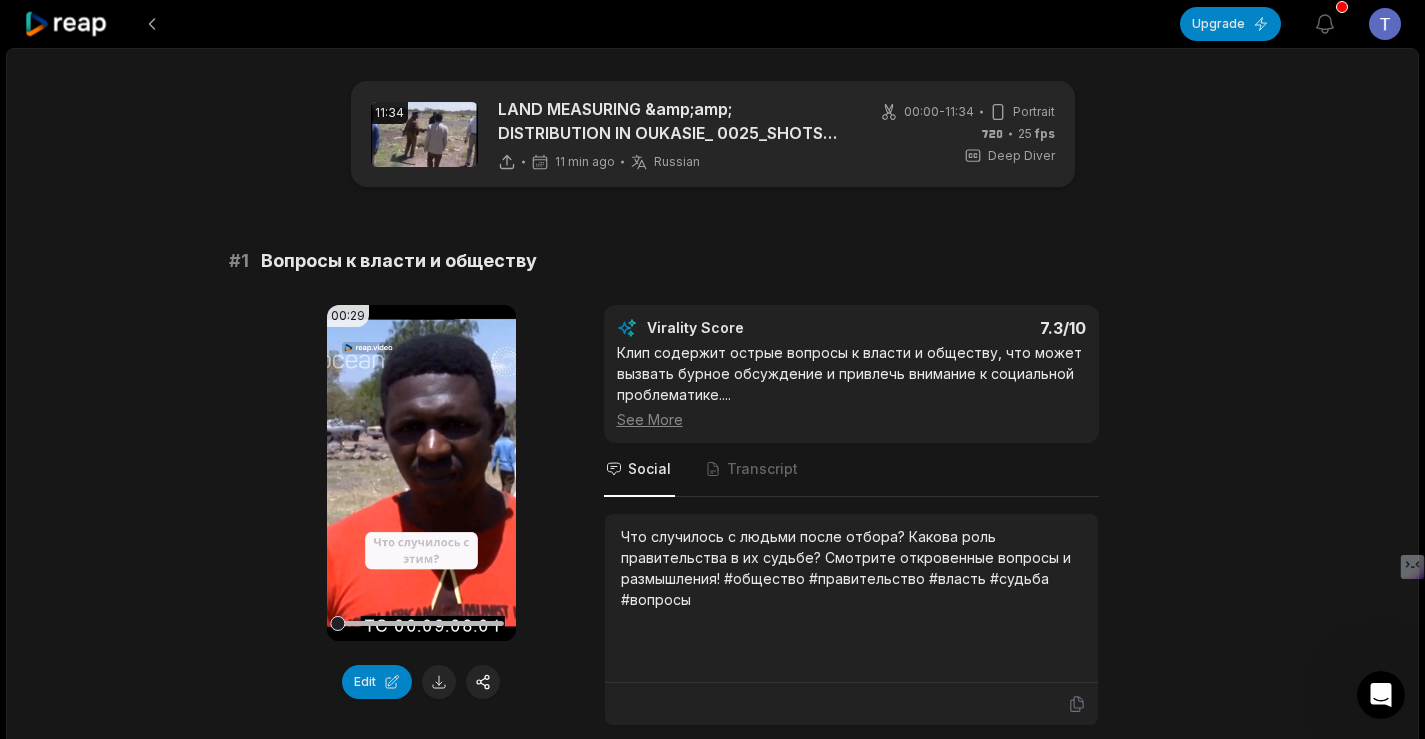 scroll, scrollTop: 1339, scrollLeft: 0, axis: vertical 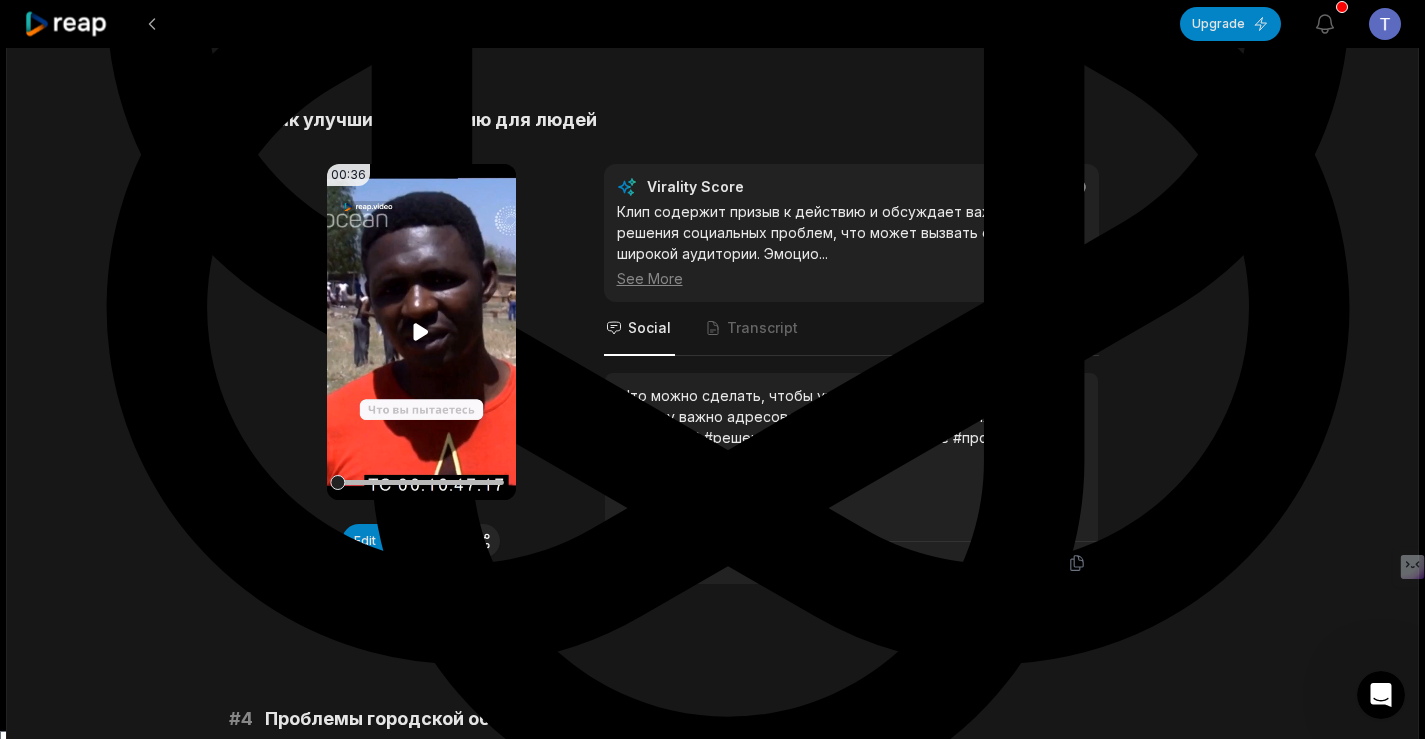 click 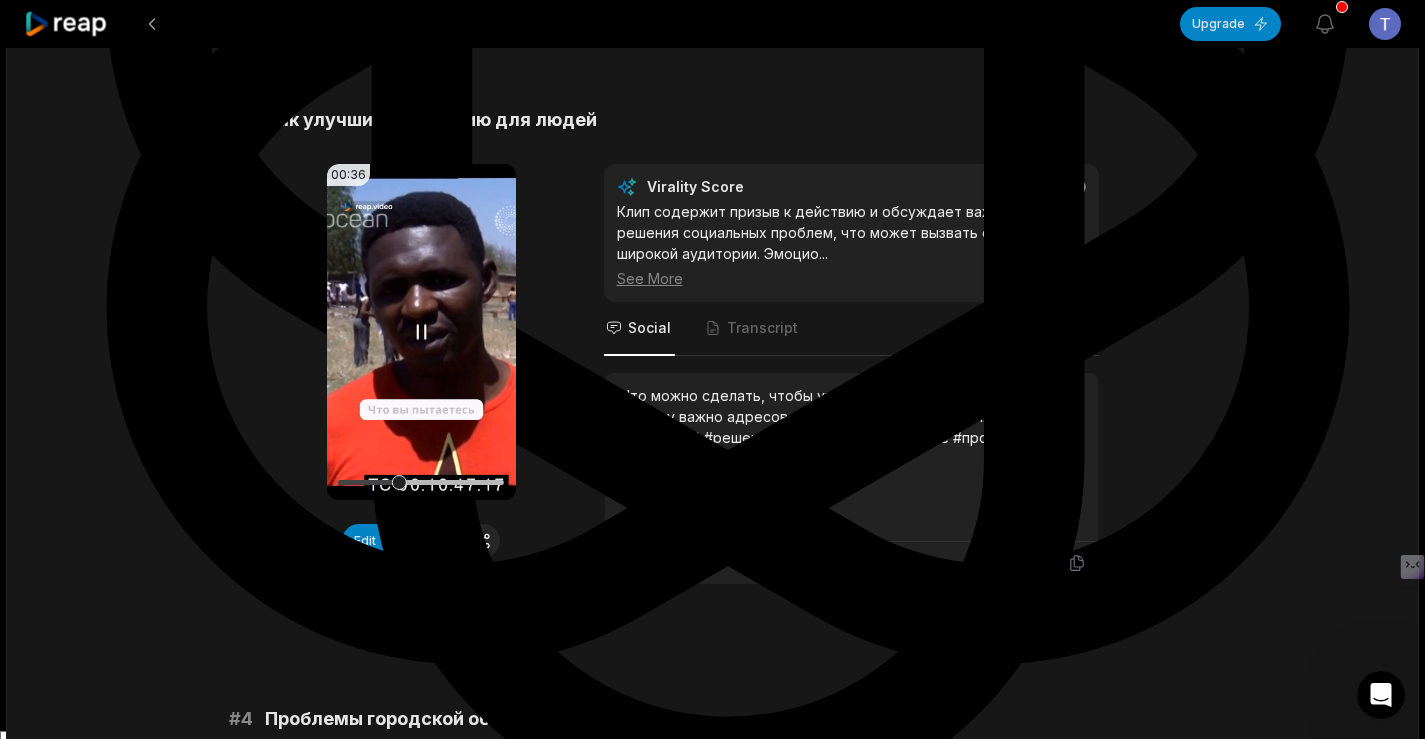 click 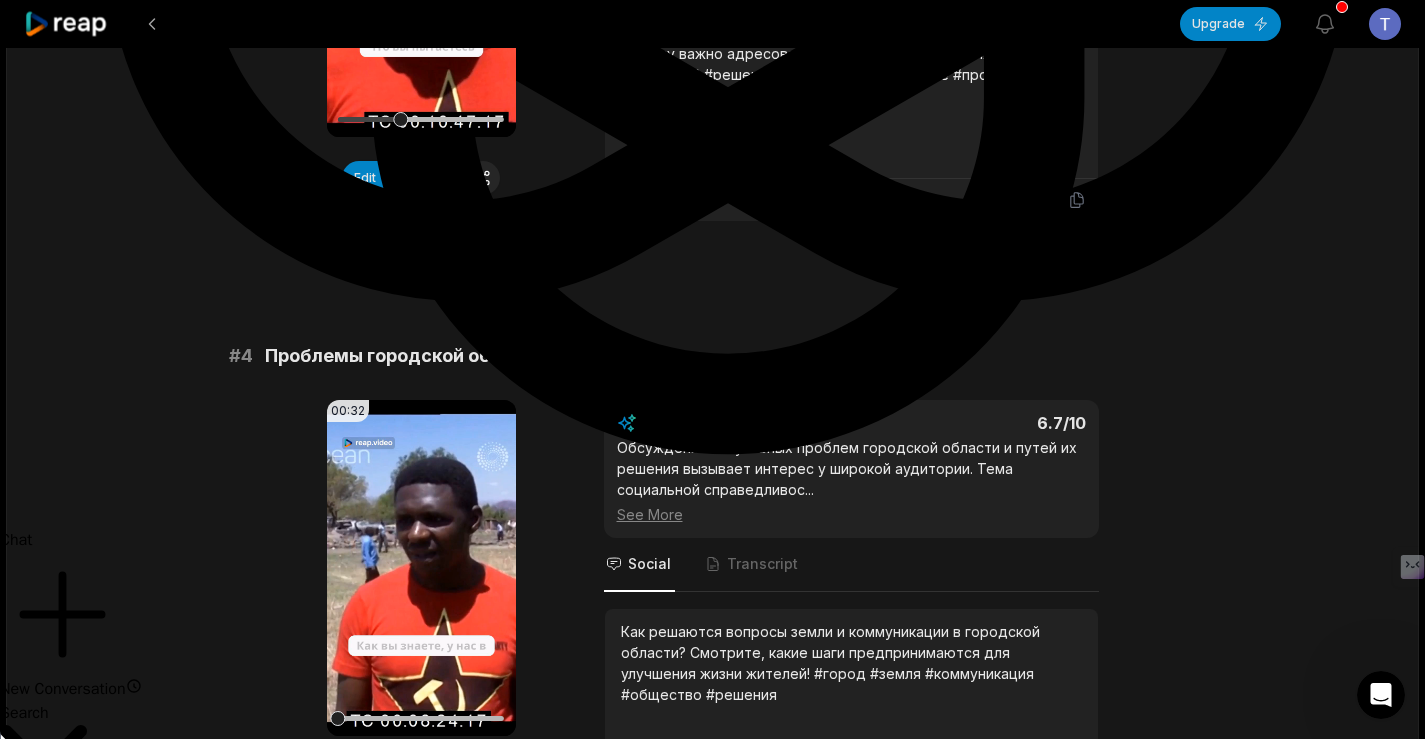 scroll, scrollTop: 1839, scrollLeft: 0, axis: vertical 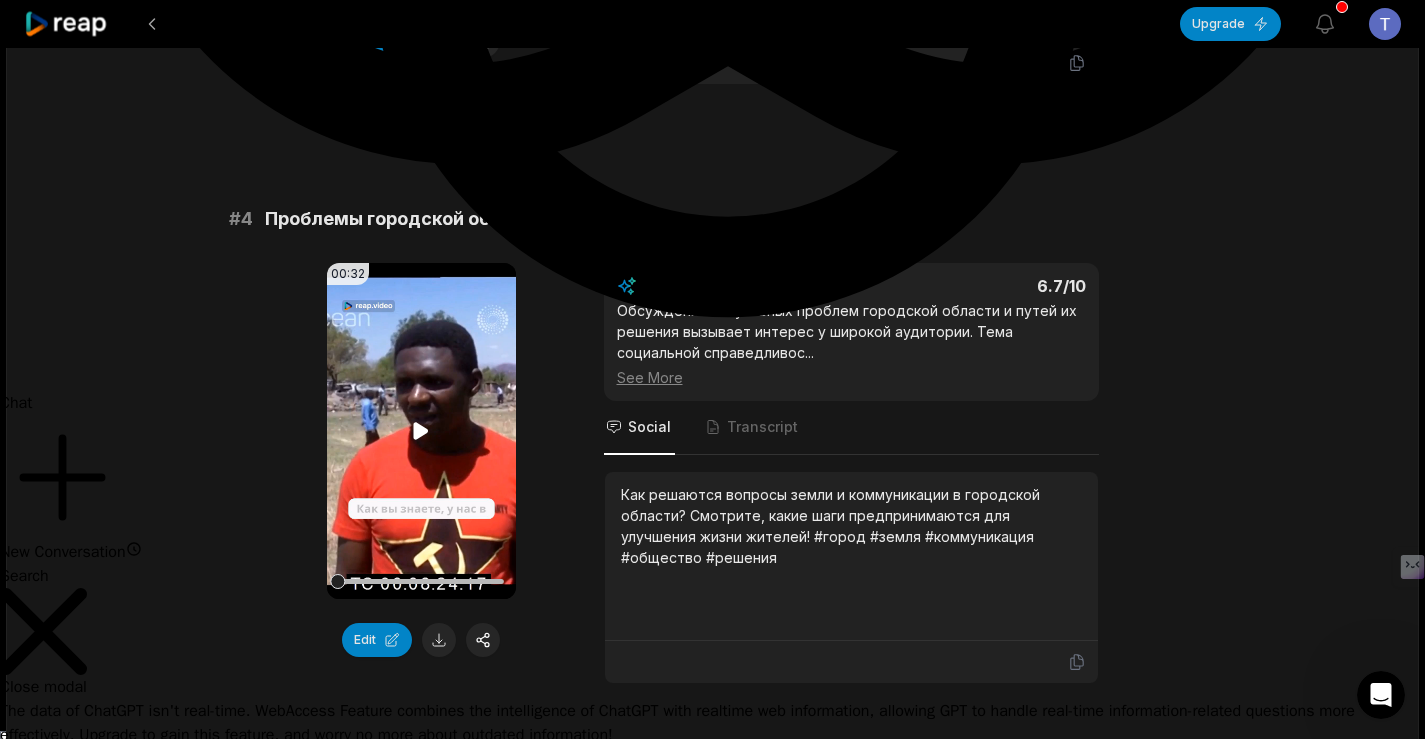 click 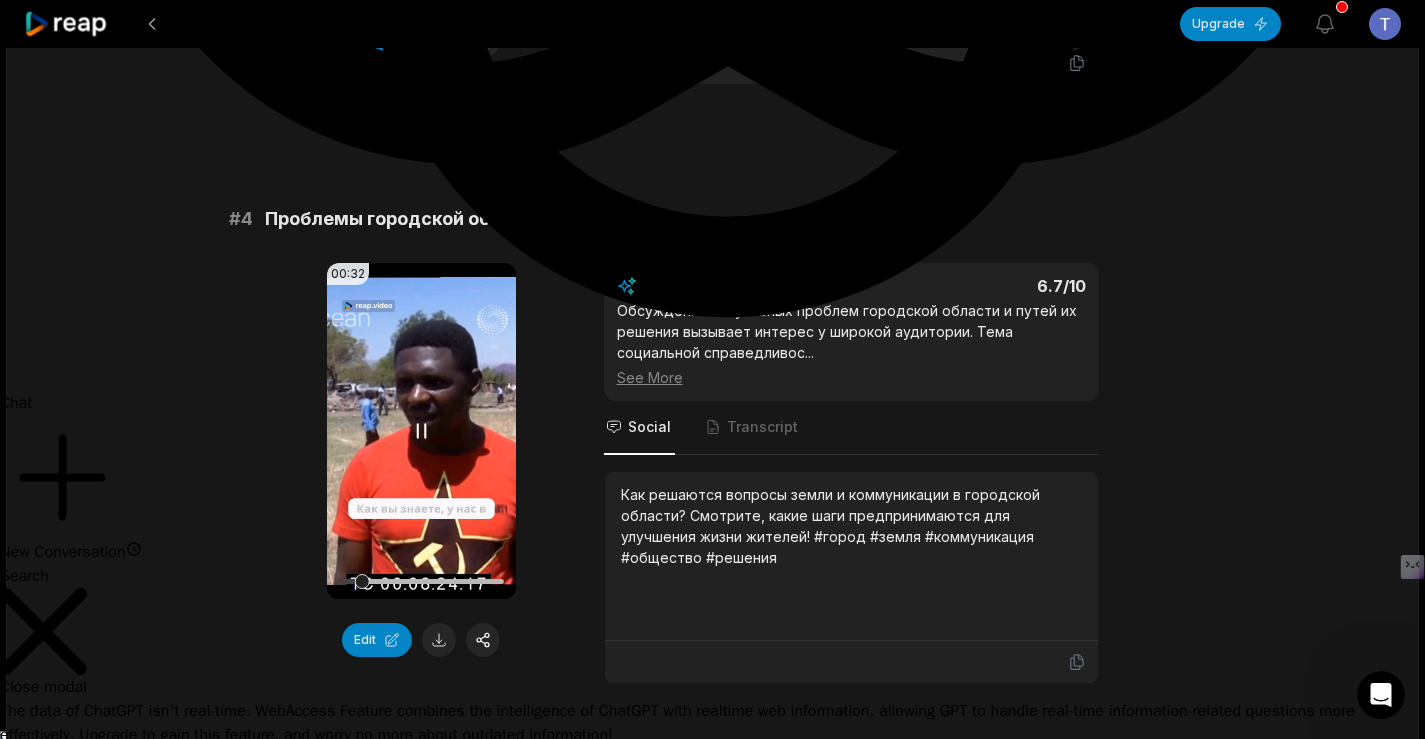 click 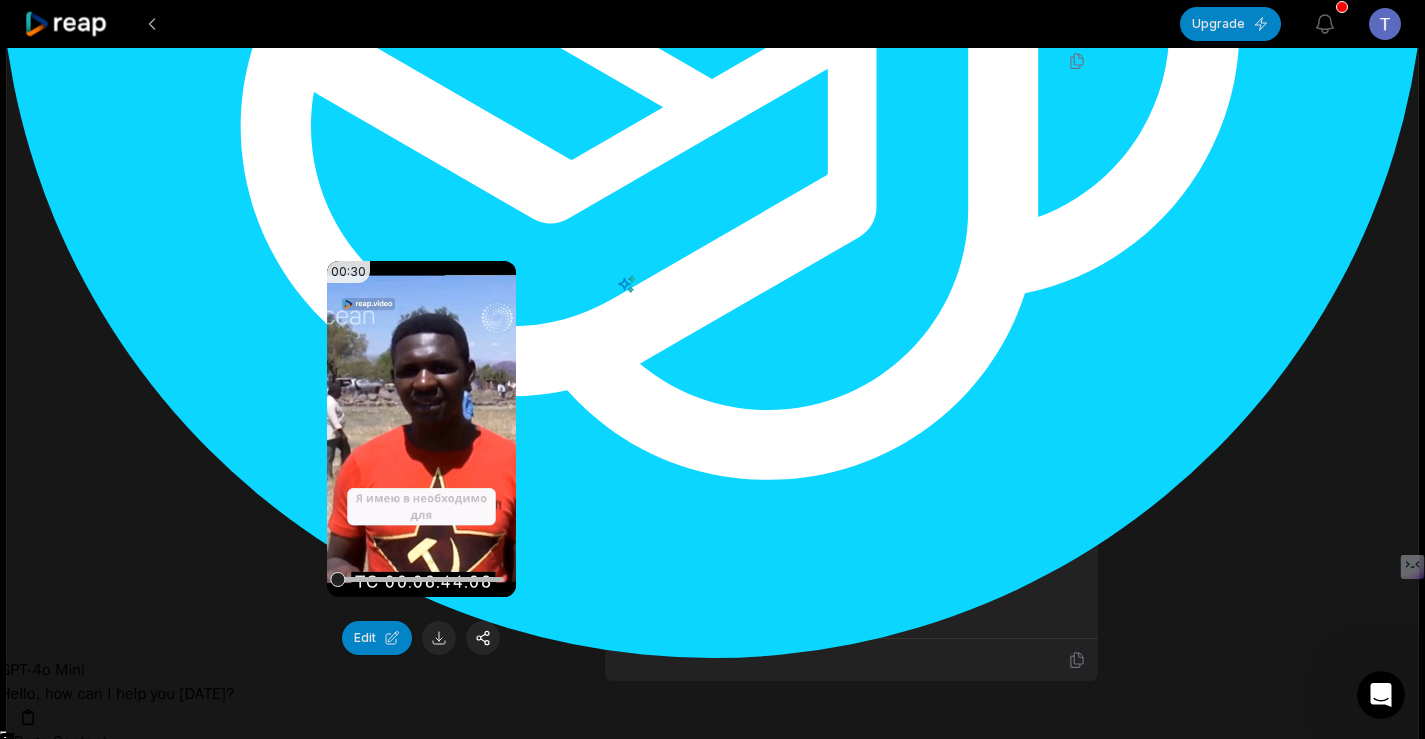 scroll, scrollTop: 3639, scrollLeft: 0, axis: vertical 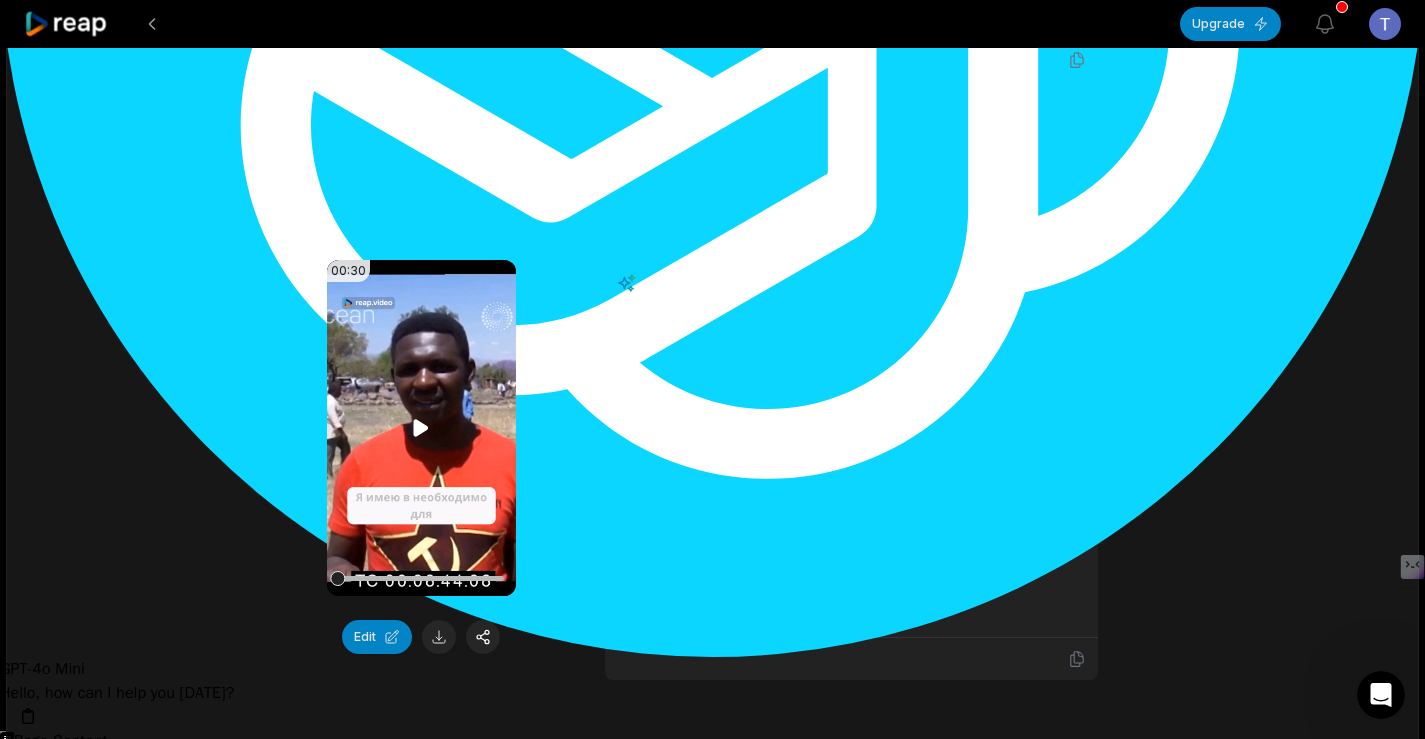 click 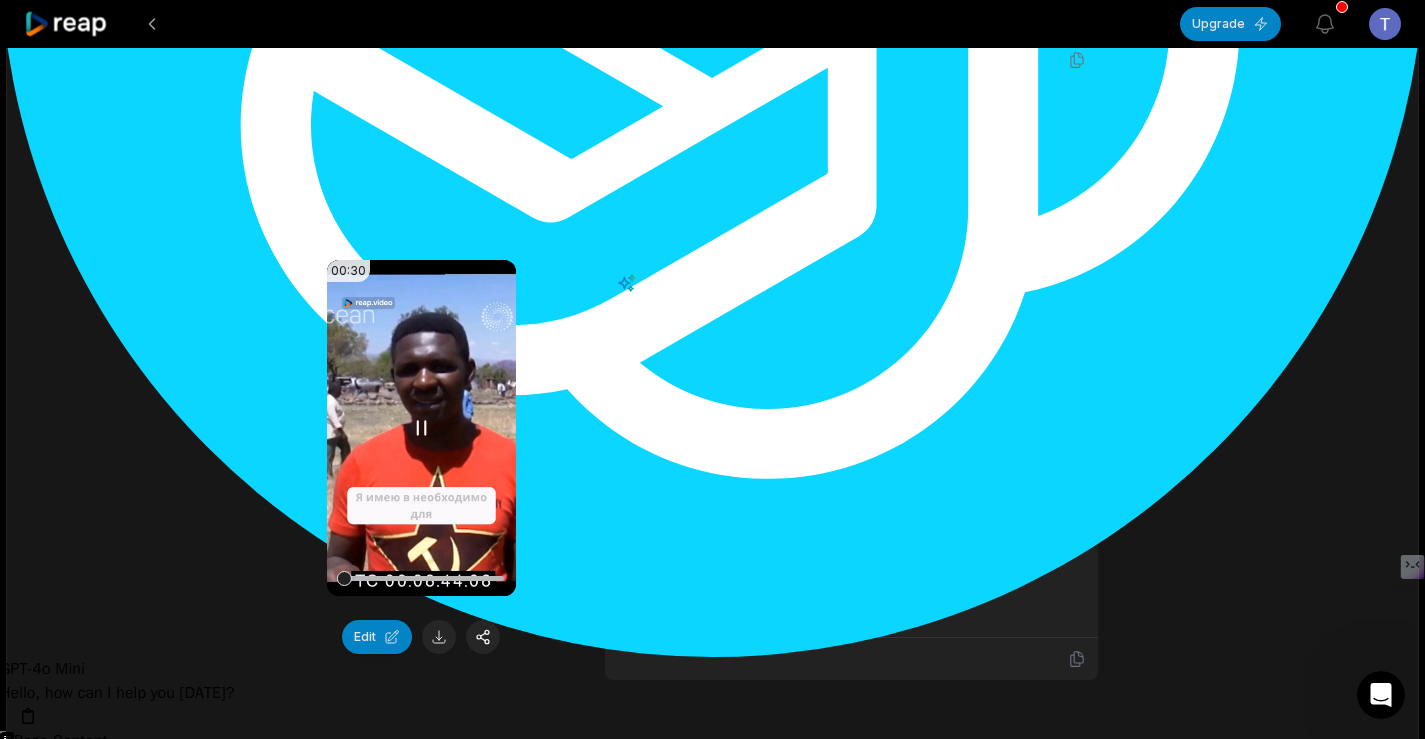 click 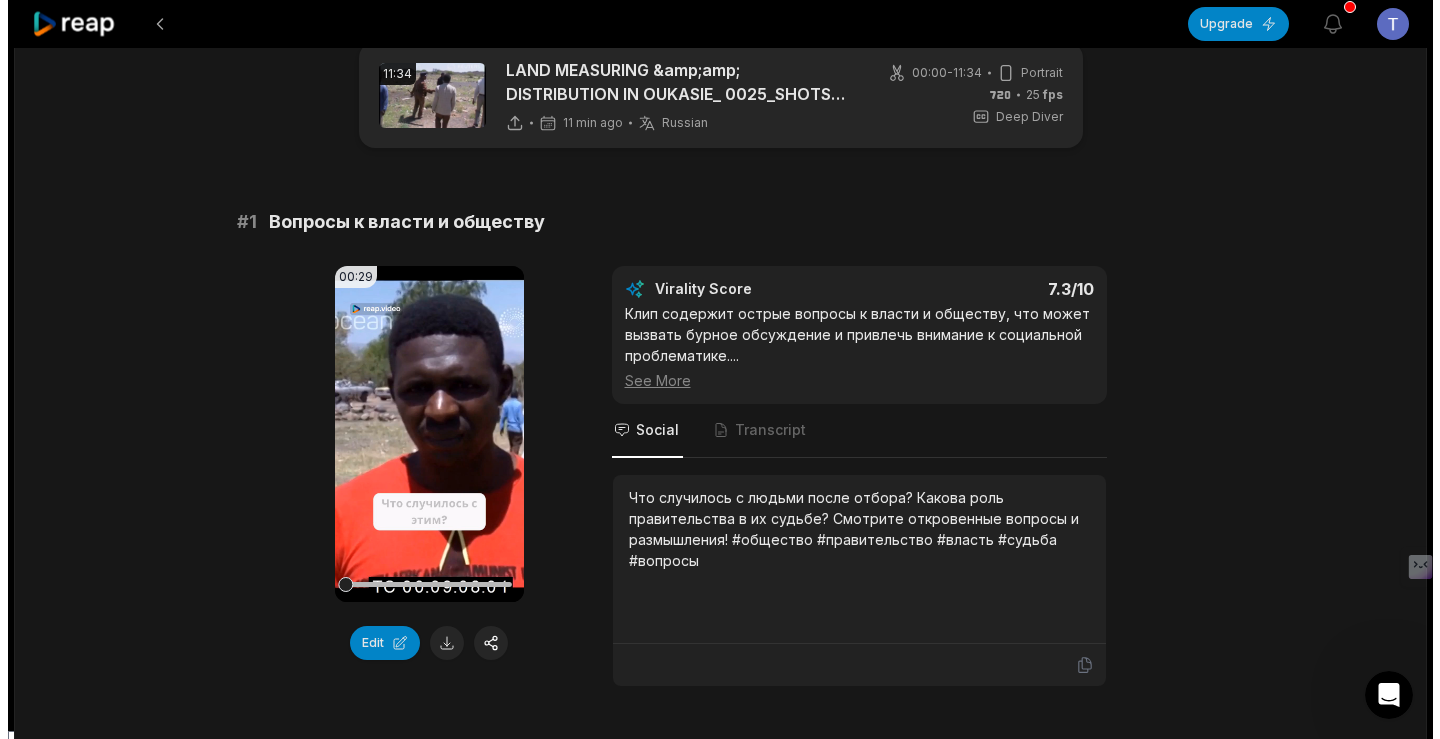 scroll, scrollTop: 0, scrollLeft: 0, axis: both 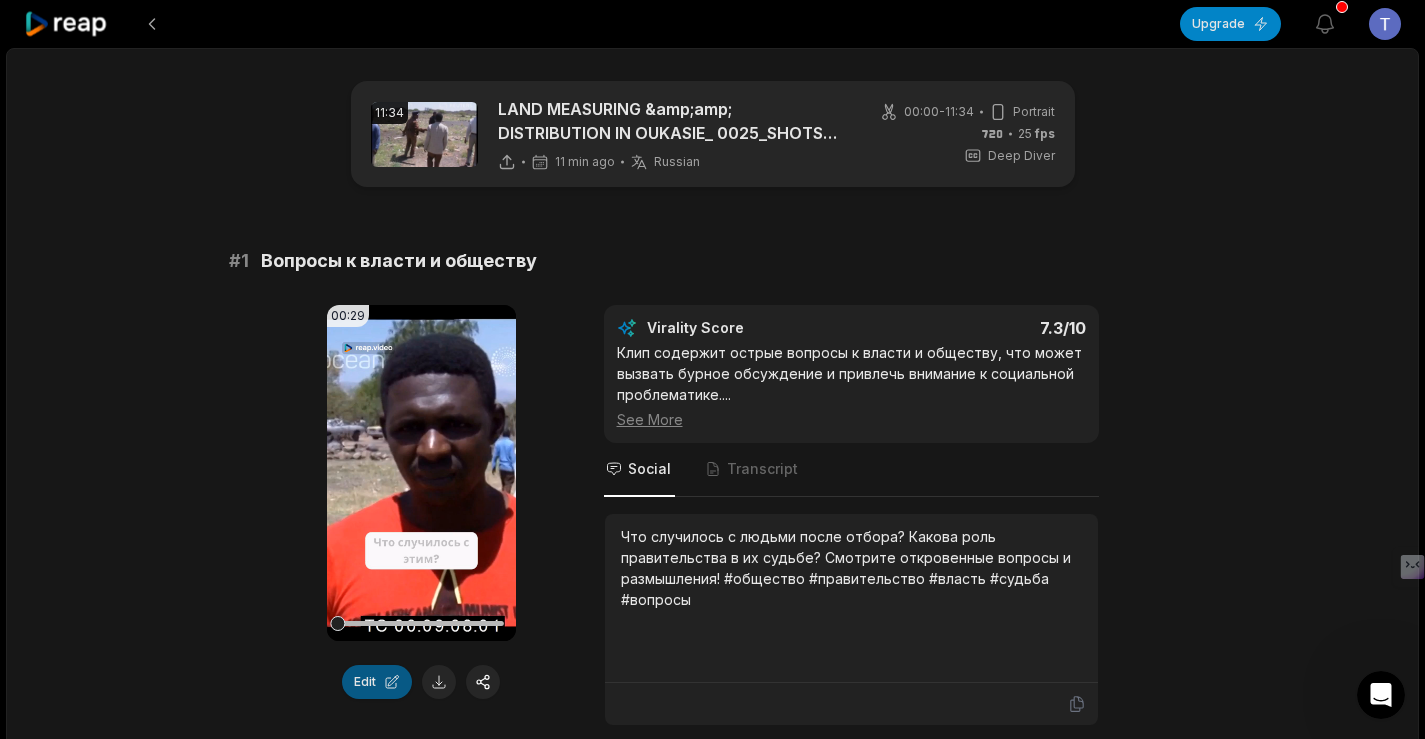 click on "Edit" at bounding box center [377, 682] 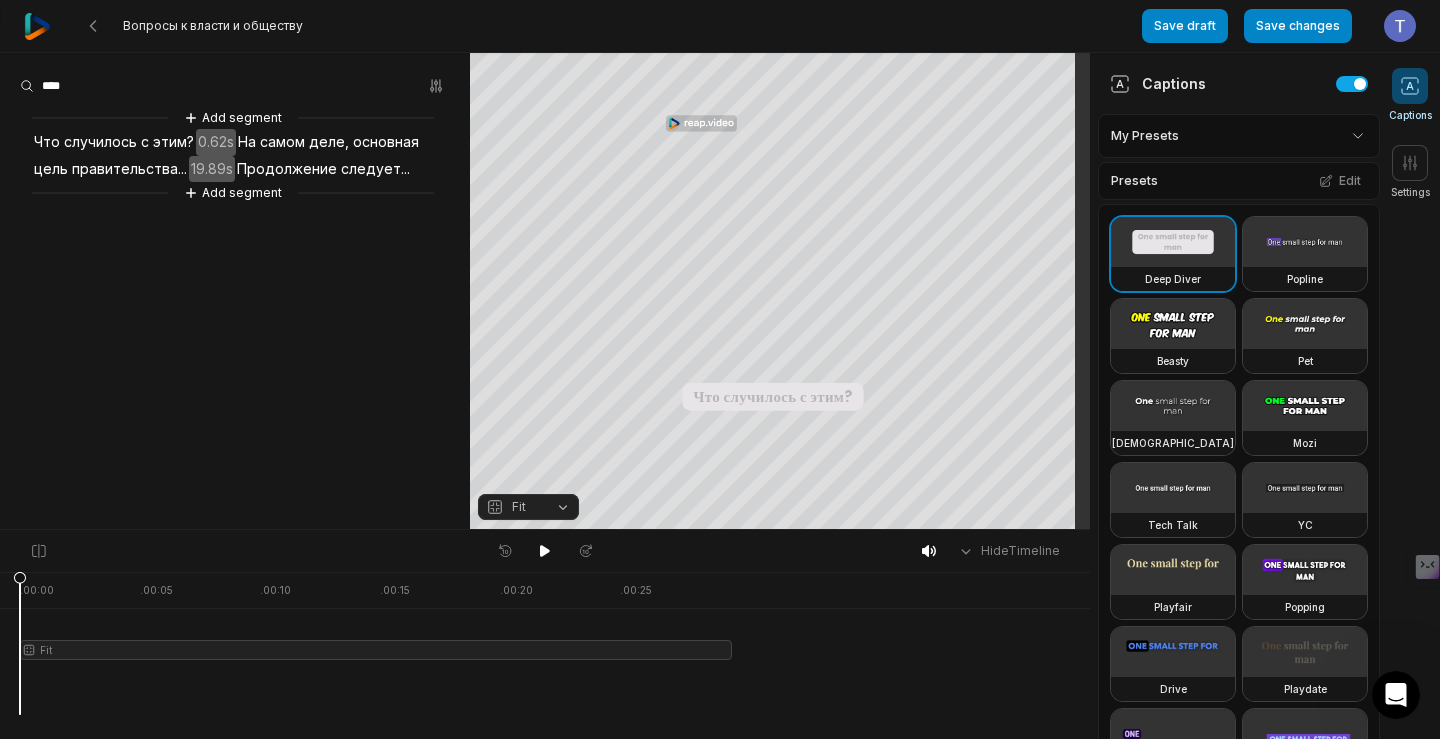 click on "Captions" at bounding box center (1239, 83) 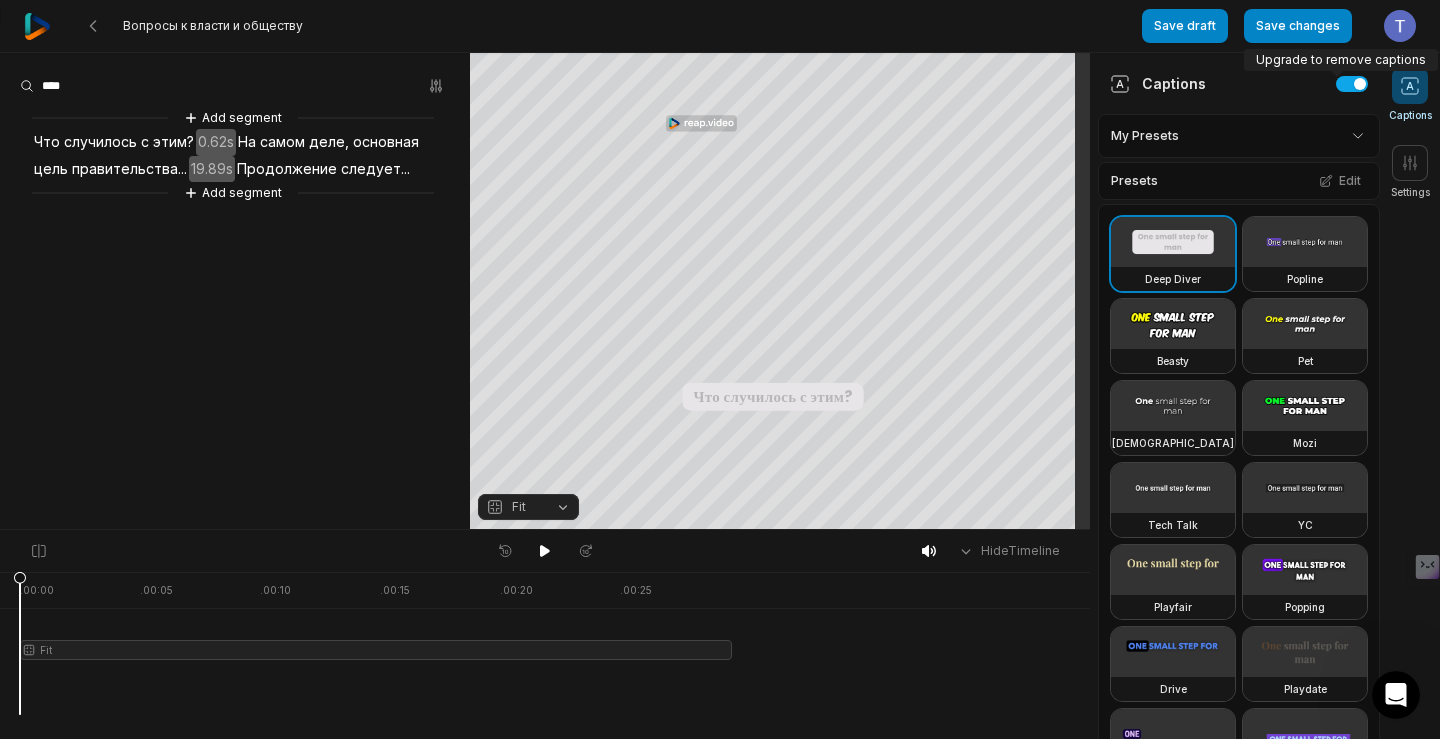 scroll, scrollTop: 800, scrollLeft: 0, axis: vertical 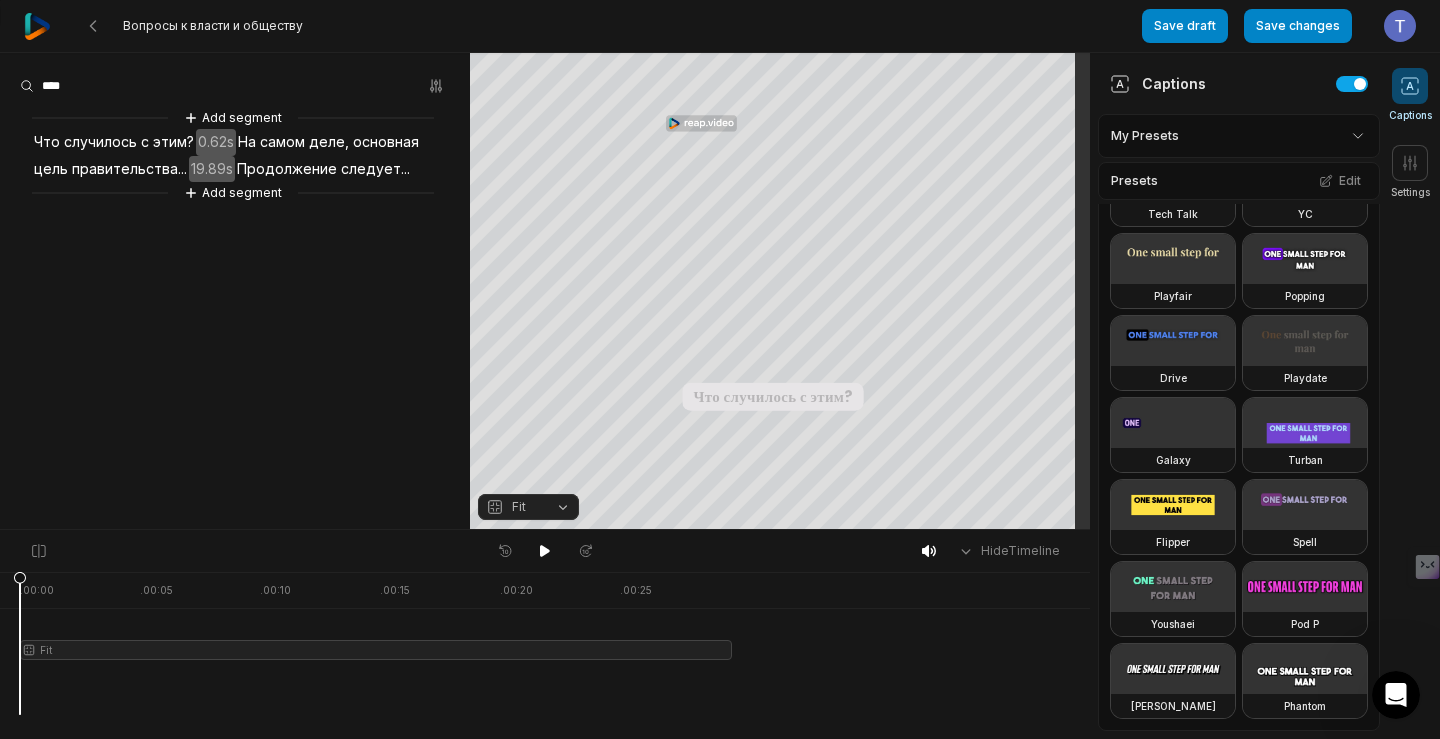 click on "Вопросы к власти и обществу Save draft Save changes Open user menu Captions Settings Your browser does not support mp4 format. Your browser does not support mp4 format. Что   случилось   с   этим? На   самом   деле,   основная цель   правительства.. Продолжение следует.. Crop Hex ********* * % Fit Hide  Timeline .  00:00 .  00:05 .  00:10 .  00:15 .  00:20 .  00:25 Fit   Add segment Что случилось с этим? 0.62s На самом деле, основная цель правительства... 19.89s Продолжение следует...   Add segment Captions My Presets Presets Edit Deep Diver Popline Beasty Pet Zen Mozi Tech Talk YC Playfair Popping Drive Playdate Galaxy Turban Flipper Spell Youshaei Pod P Noah Phantom Settings Orientation Portrait (9:16) Resolution 720 Enter: Done Esc: Cancel Upgrade to remove captions                Chat New Conversation Search Close modal Upgrade Now" at bounding box center (720, 369) 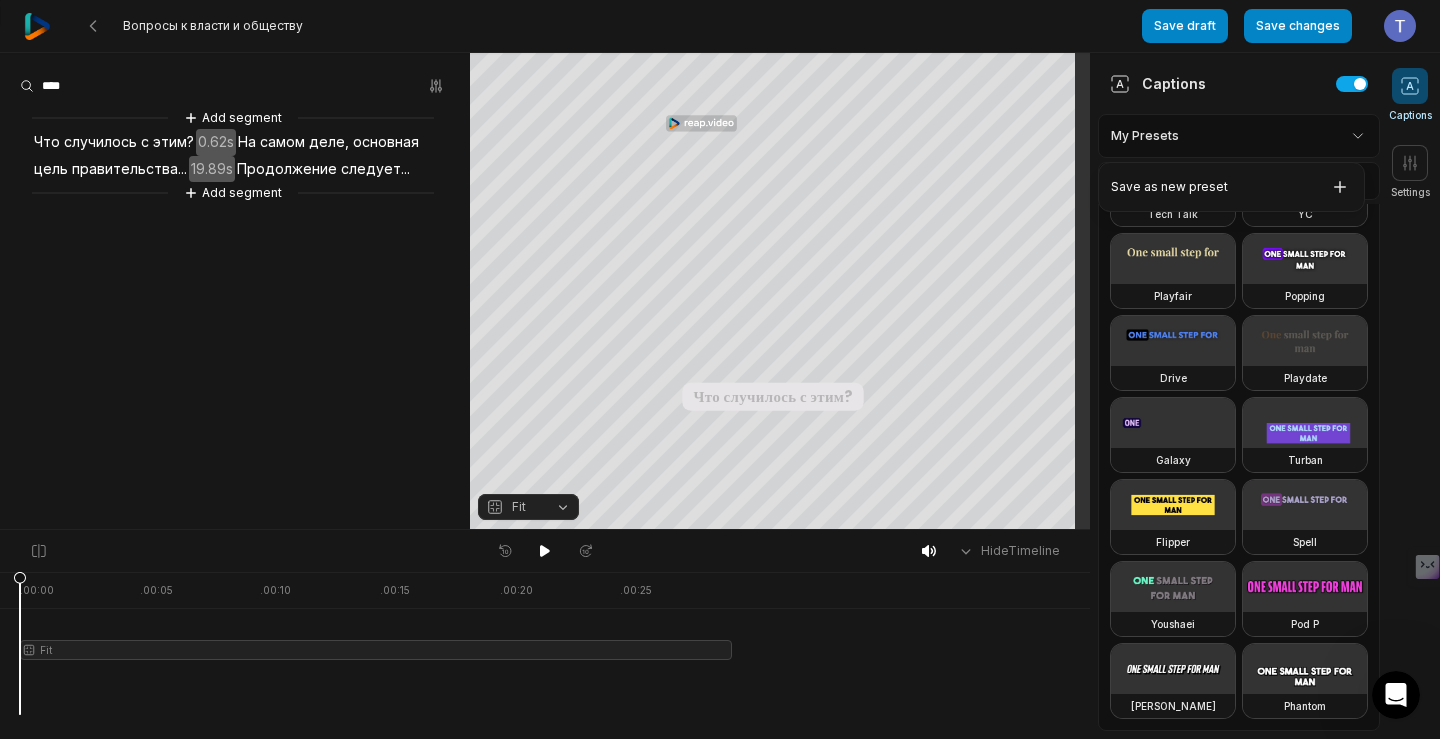 click on "Вопросы к власти и обществу Save draft Save changes Open user menu Captions Settings Your browser does not support mp4 format. Your browser does not support mp4 format. Что   случилось   с   этим? На   самом   деле,   основная цель   правительства.. Продолжение следует.. Crop Hex ********* * % Fit Hide  Timeline .  00:00 .  00:05 .  00:10 .  00:15 .  00:20 .  00:25 Fit   Add segment Что случилось с этим? 0.62s На самом деле, основная цель правительства... 19.89s Продолжение следует...   Add segment Captions My Presets Presets Edit Deep Diver Popline Beasty Pet Zen Mozi Tech Talk YC Playfair Popping Drive Playdate Galaxy Turban Flipper Spell Youshaei Pod P Noah Phantom Settings Orientation Portrait (9:16) Resolution 720 Enter: Done Esc: Cancel Upgrade to remove captions Save as new preset                  Chat New Conversation Search" at bounding box center (720, 369) 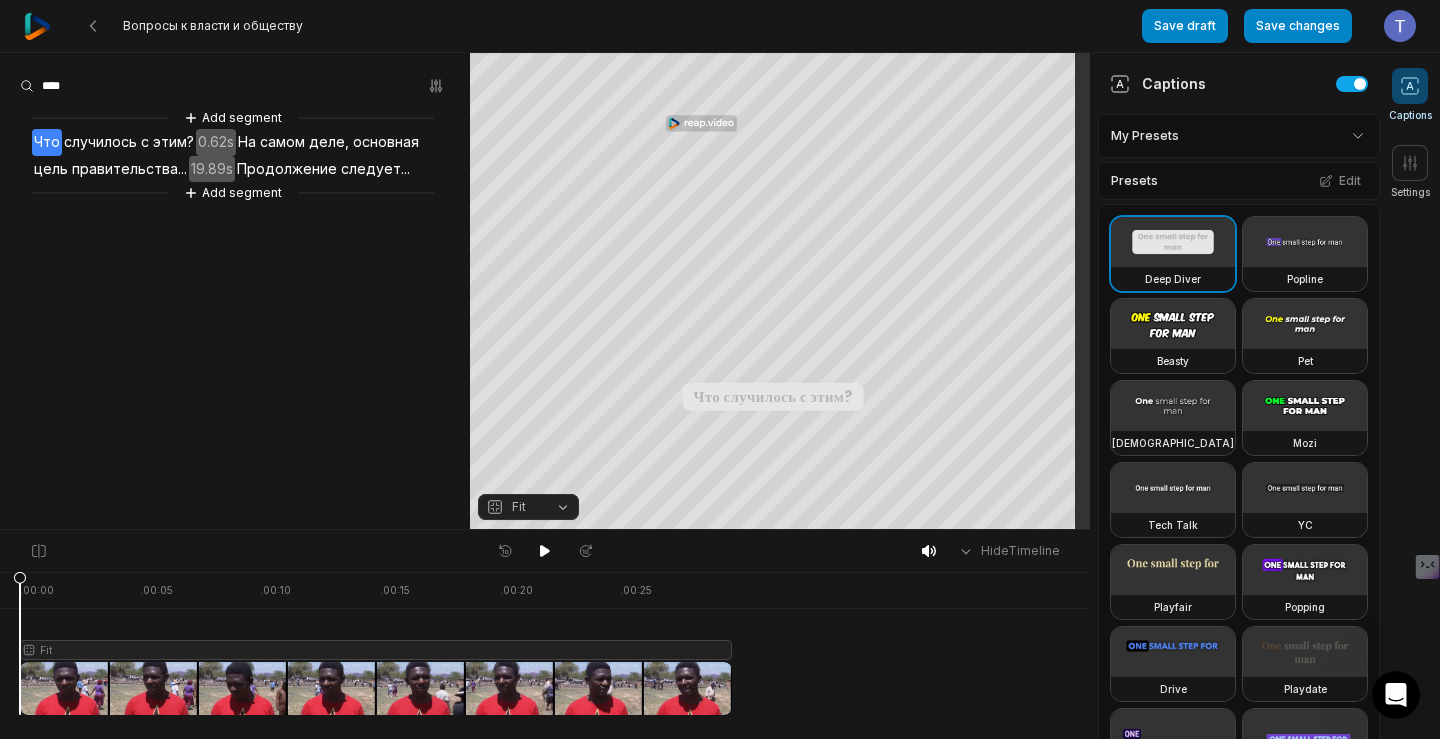 scroll, scrollTop: 0, scrollLeft: 0, axis: both 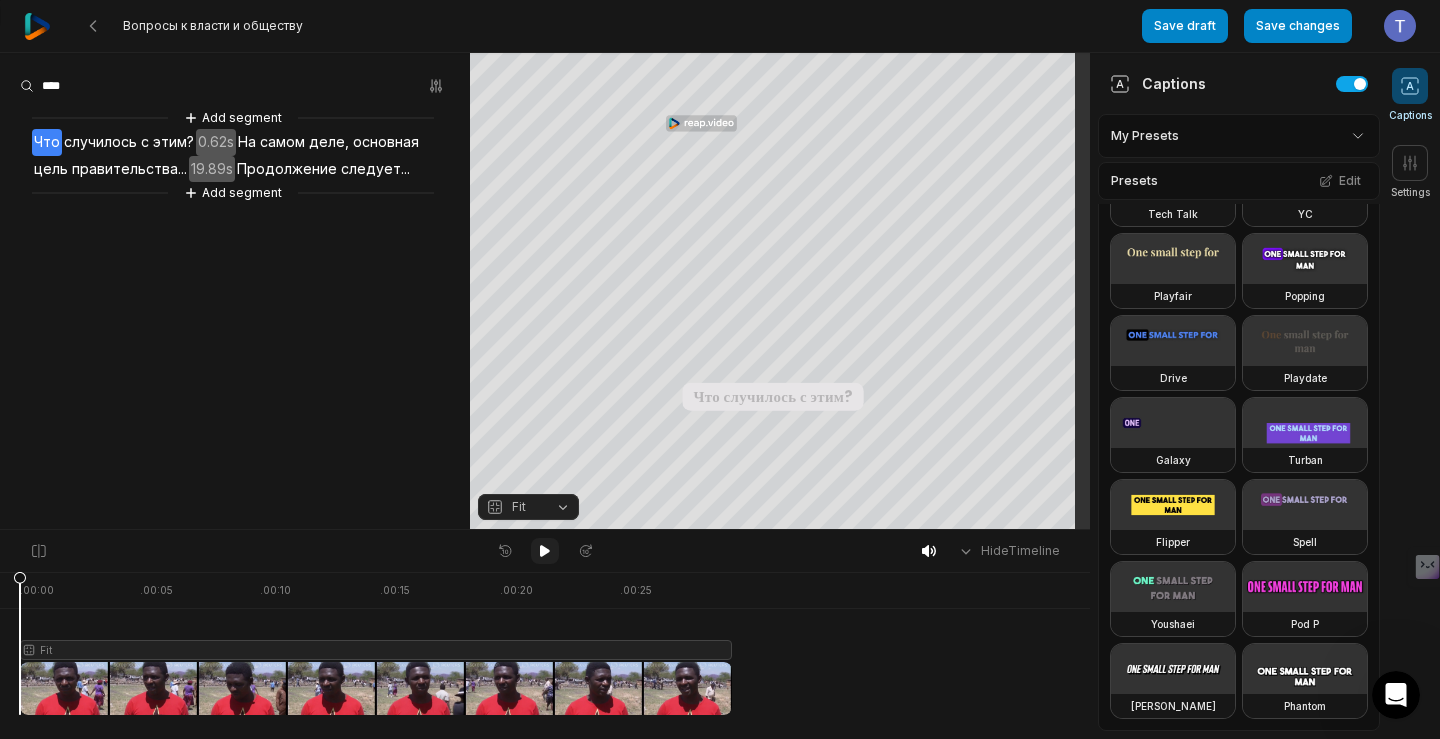 click 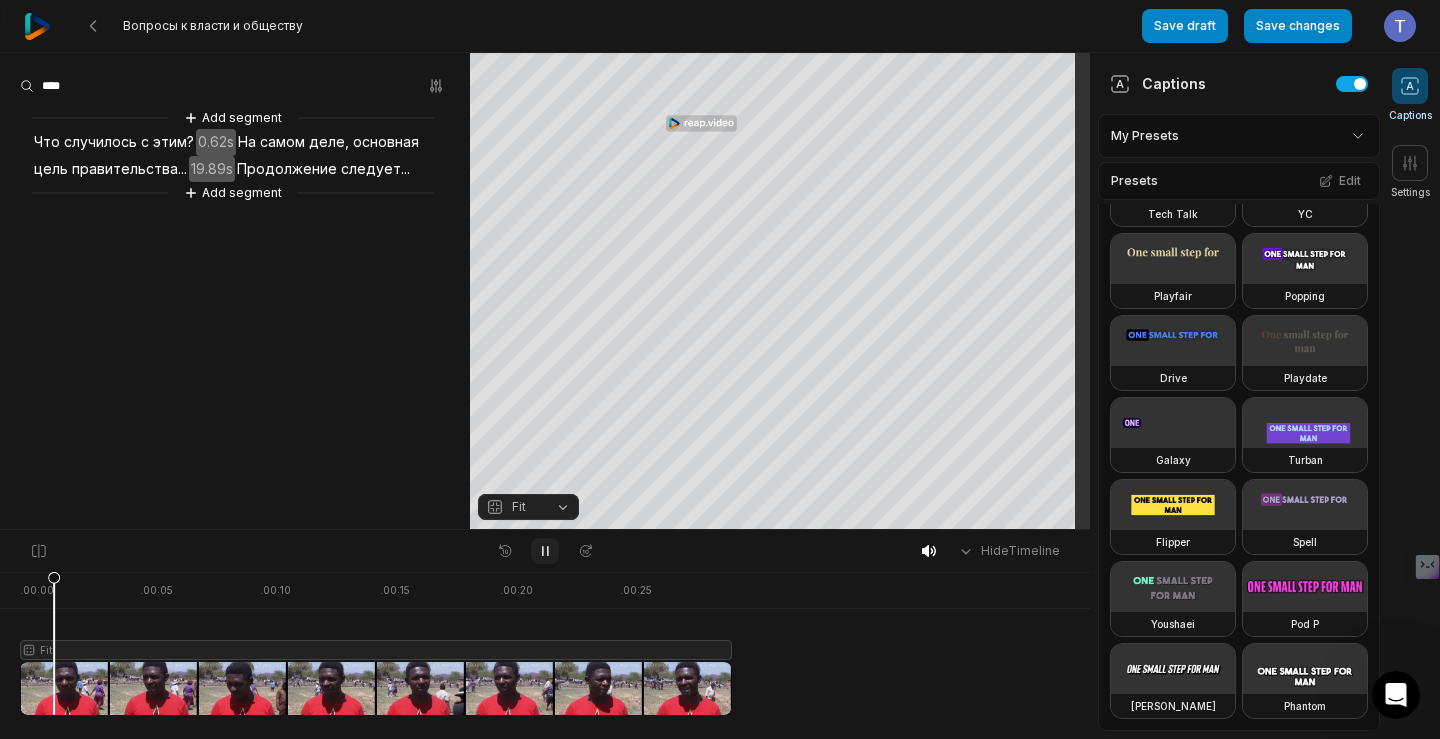 click 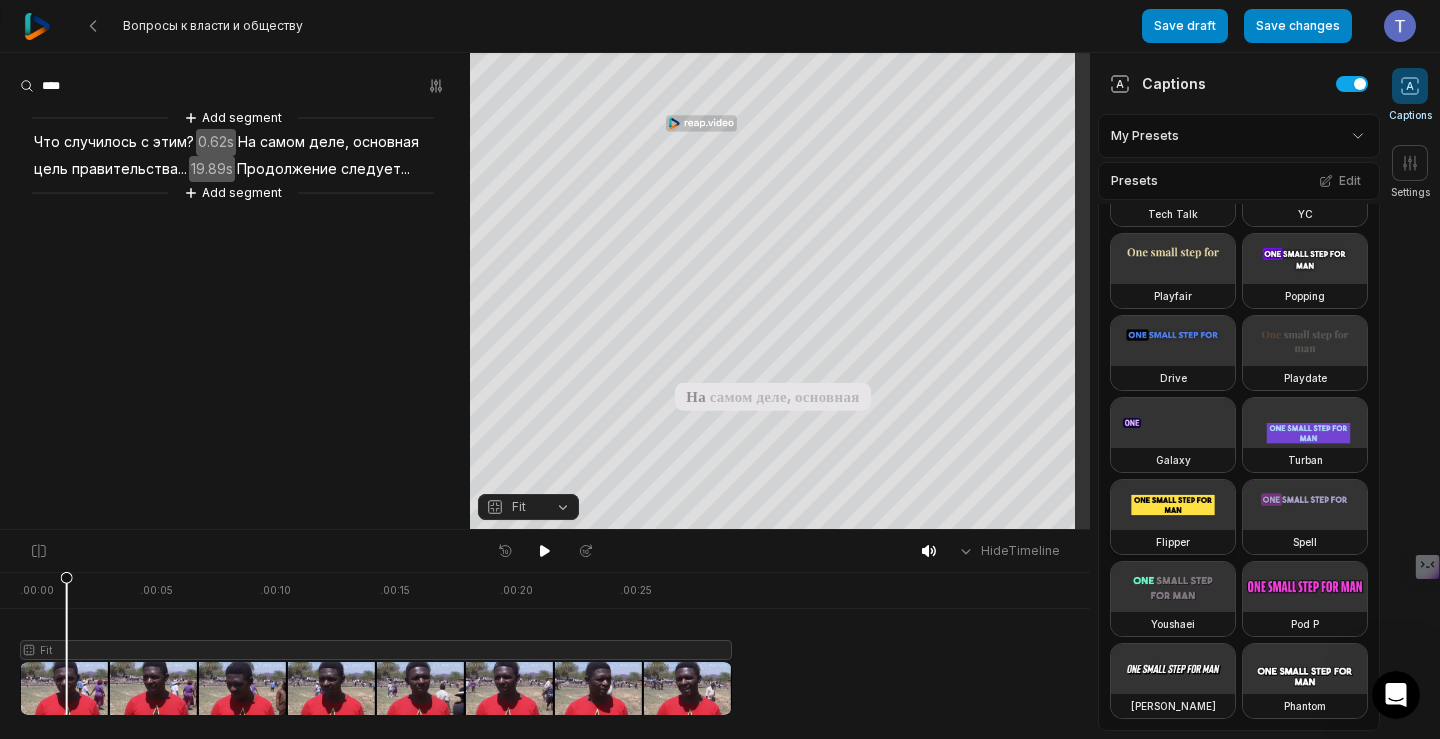 click at bounding box center (1173, 505) 